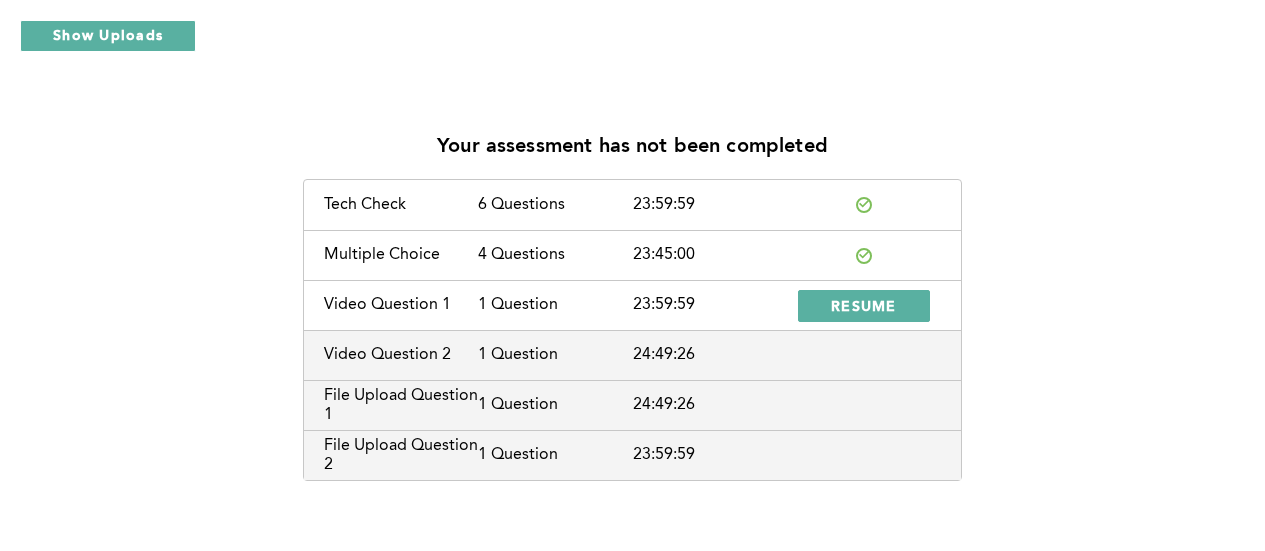 scroll, scrollTop: 45, scrollLeft: 0, axis: vertical 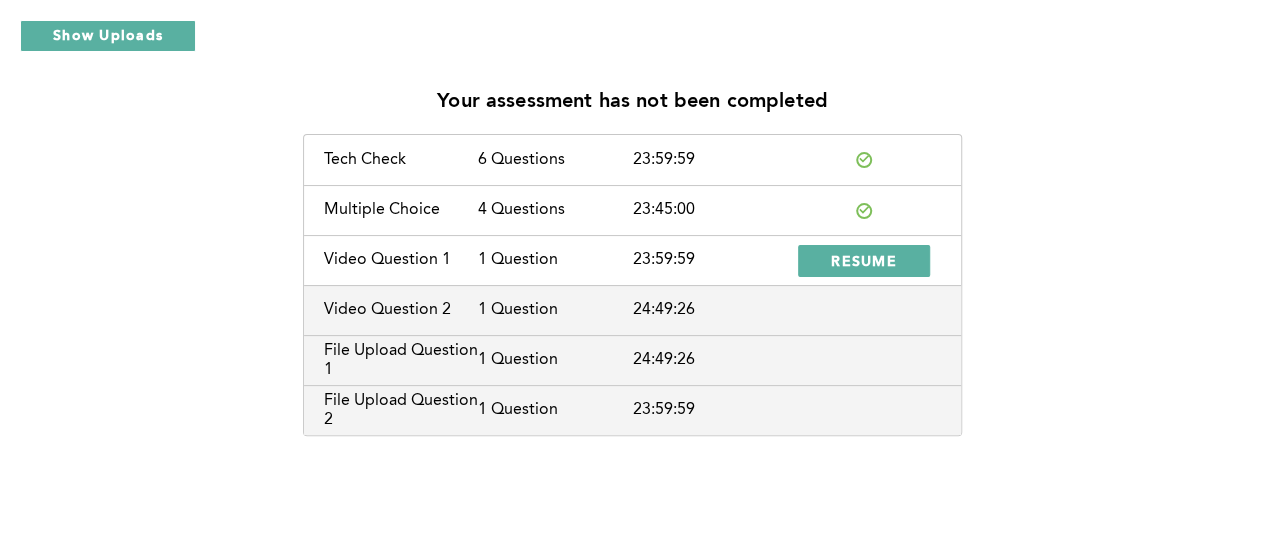 click on "Multiple Choice 4 Questions" at bounding box center (632, 210) 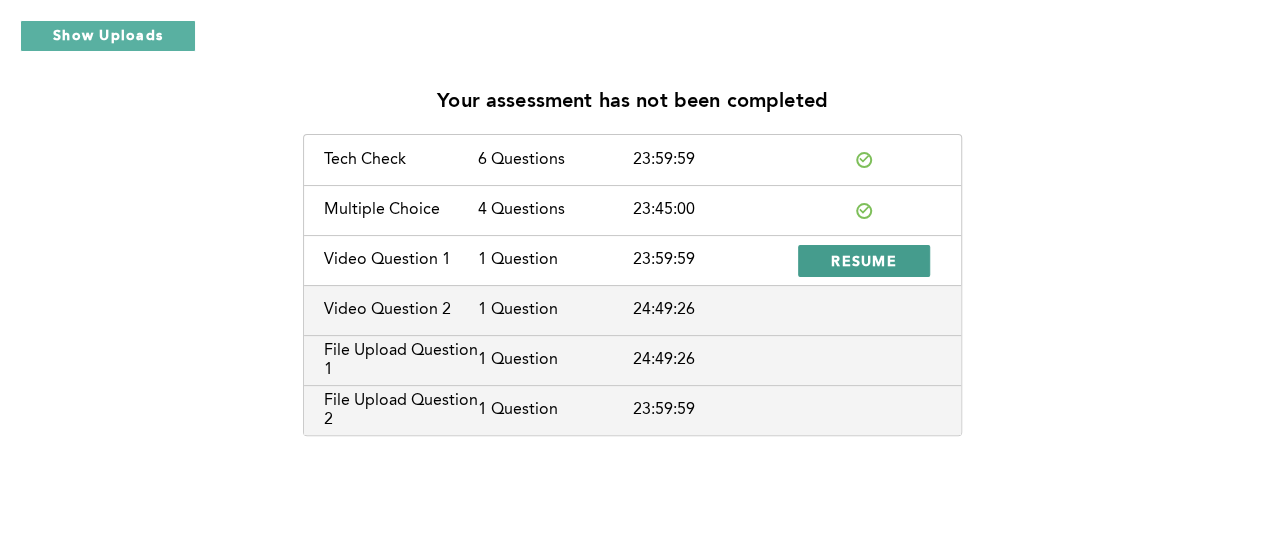 click on "RESUME" at bounding box center [864, 261] 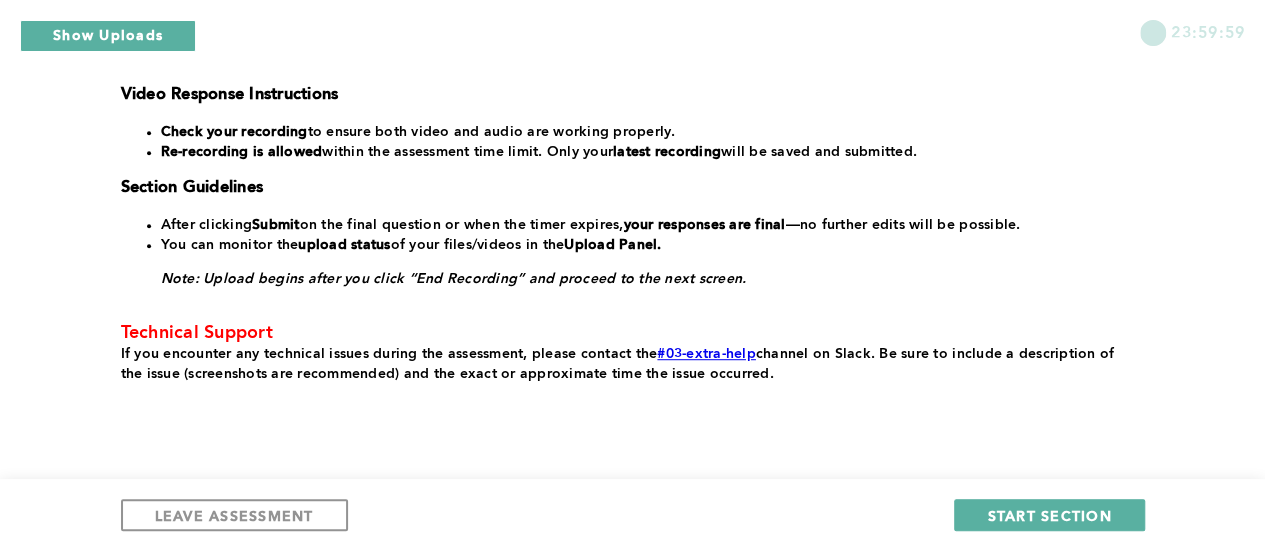 scroll, scrollTop: 493, scrollLeft: 0, axis: vertical 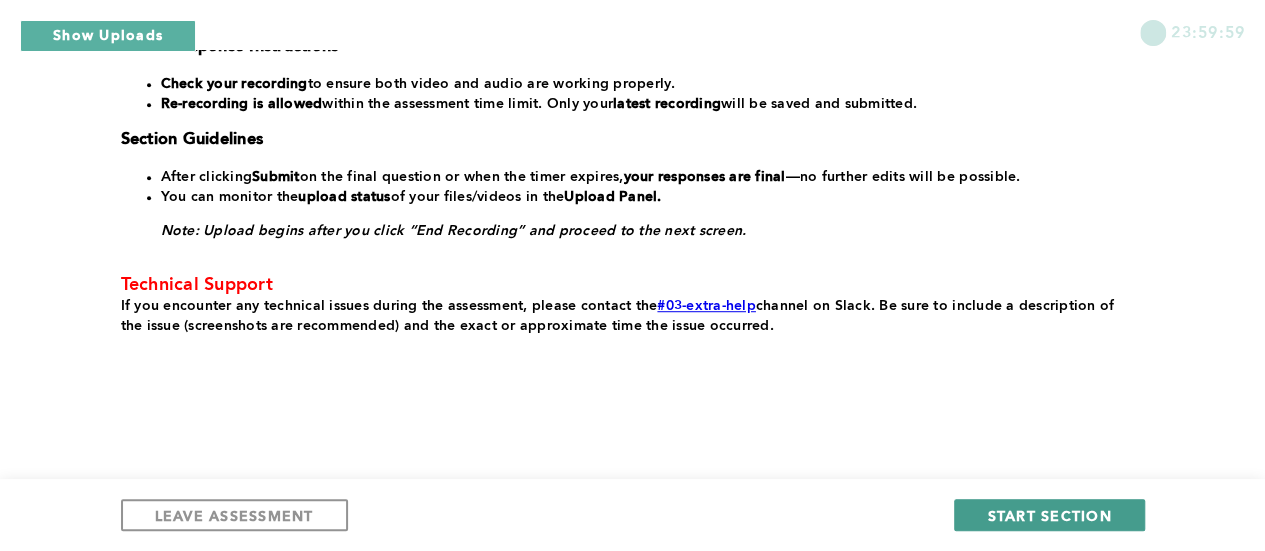 click on "START SECTION" at bounding box center (1049, 515) 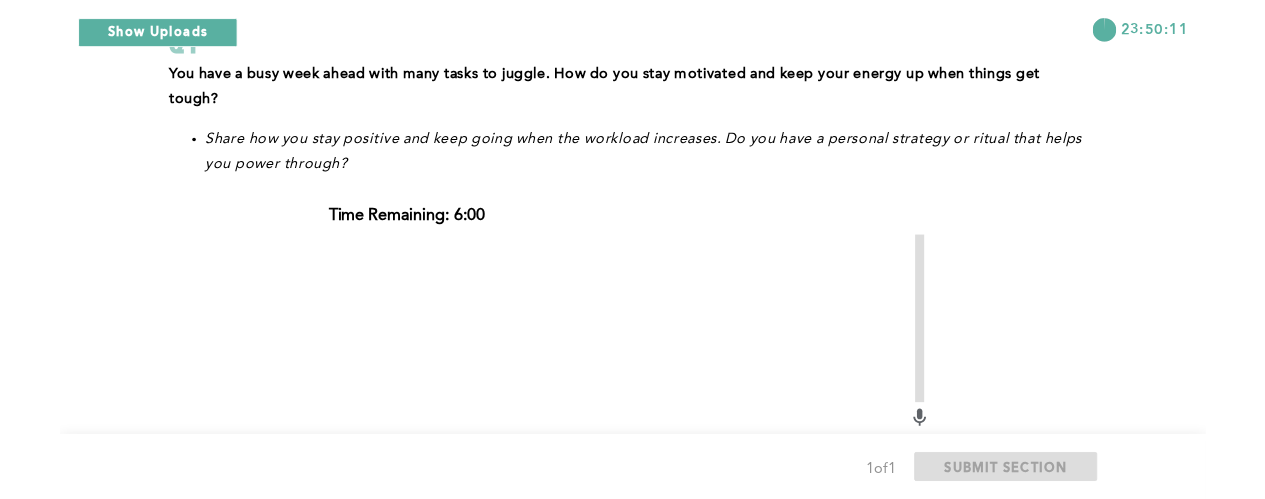 scroll, scrollTop: 128, scrollLeft: 0, axis: vertical 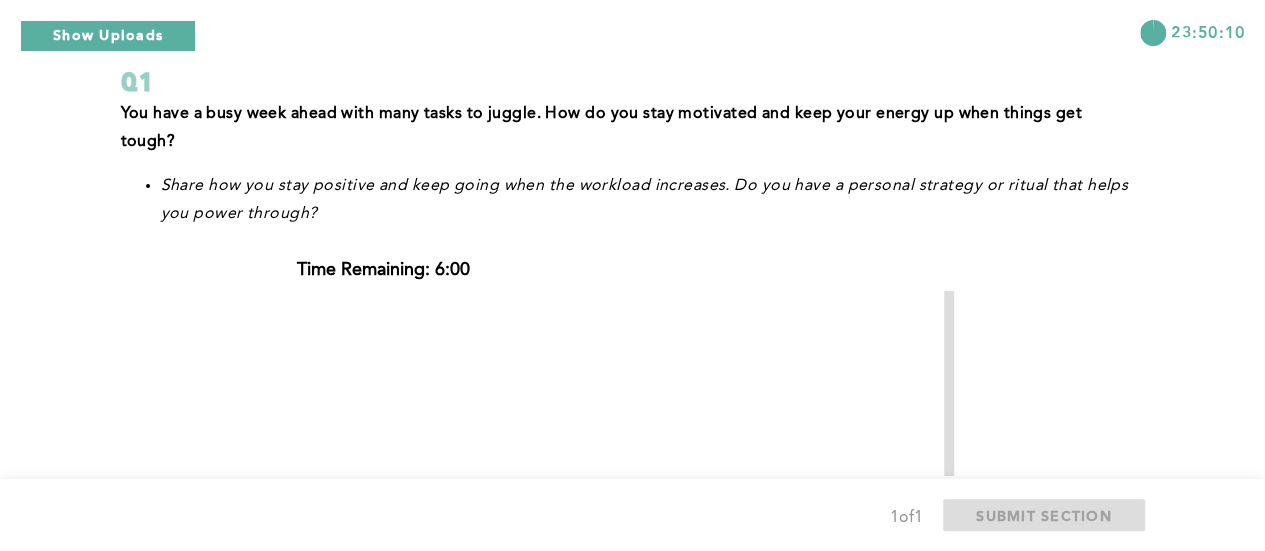click on "Share how you stay positive and keep going when the workload increases. Do you have a personal strategy or ritual that helps you power through?" at bounding box center (649, 200) 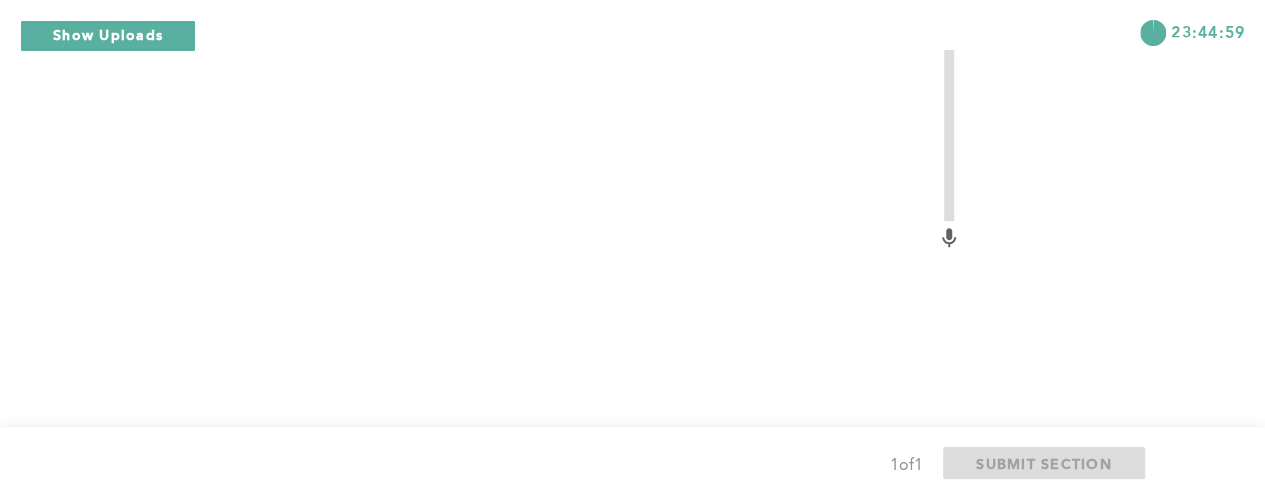 scroll, scrollTop: 380, scrollLeft: 0, axis: vertical 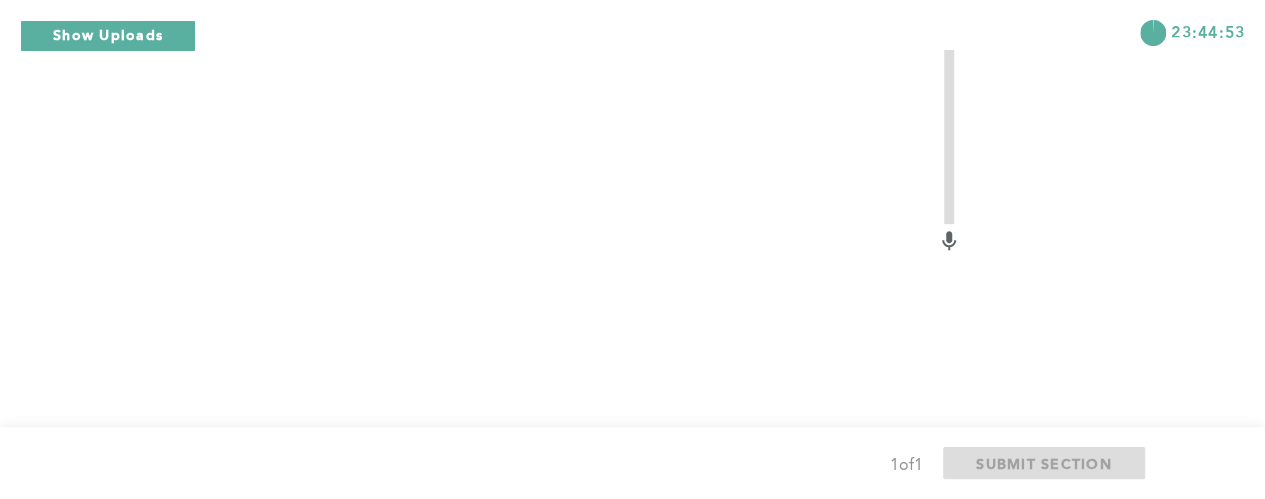 click on "23:44:53" at bounding box center (632, 25) 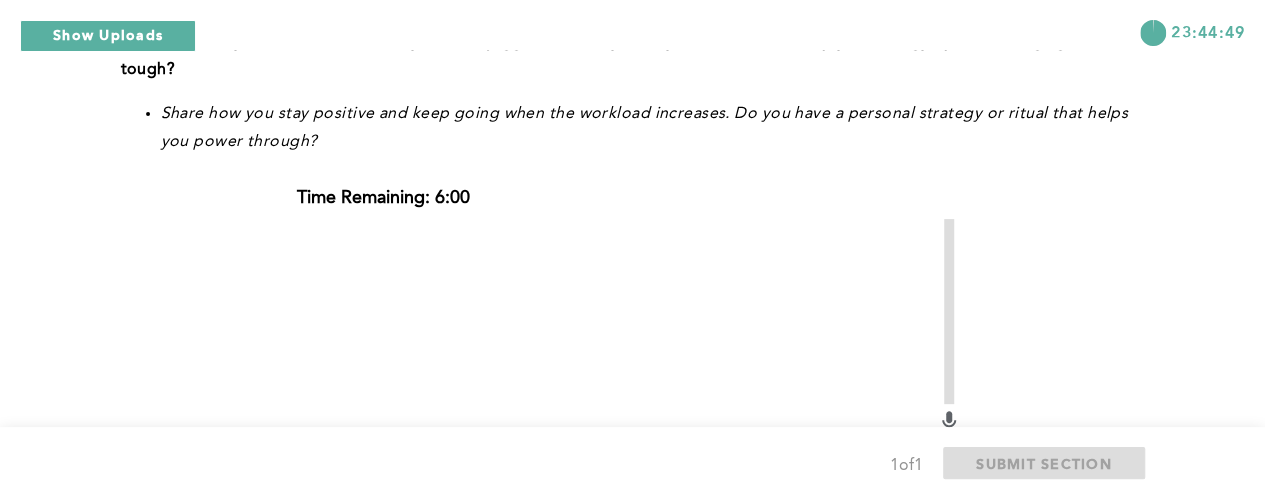 scroll, scrollTop: 0, scrollLeft: 0, axis: both 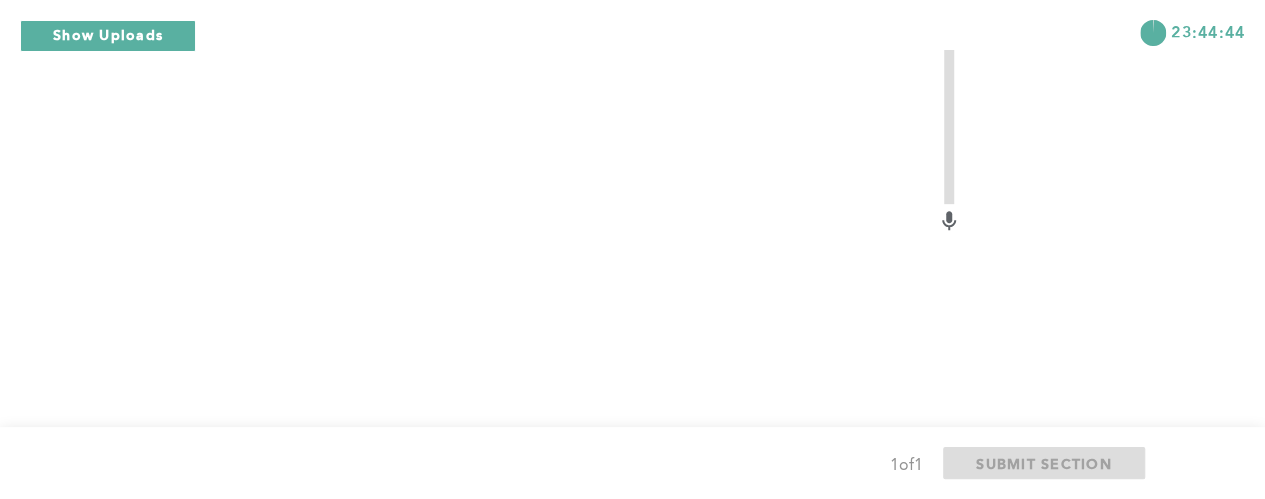 click at bounding box center (617, 259) 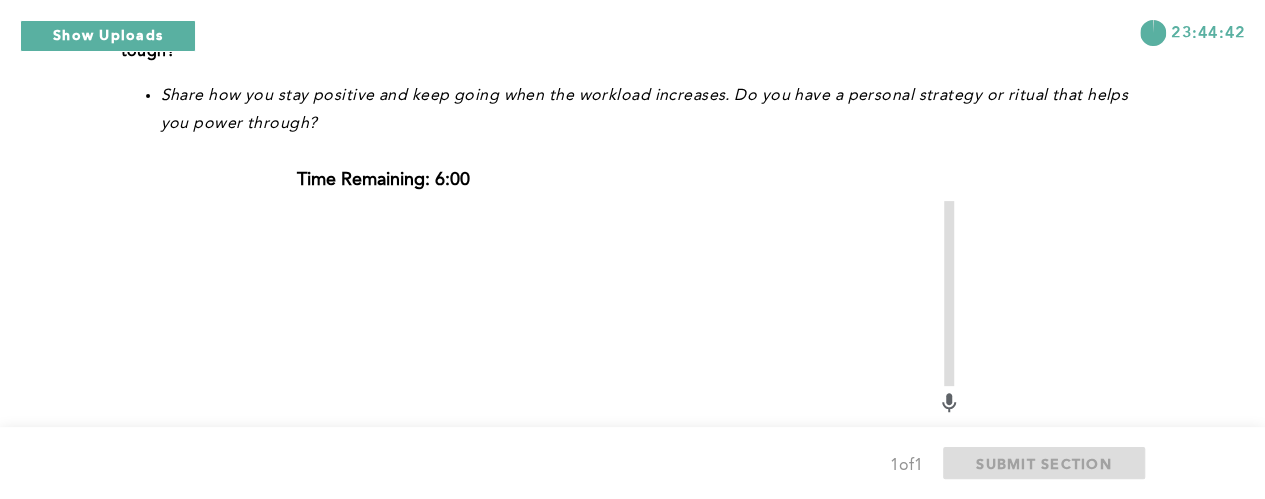scroll, scrollTop: 180, scrollLeft: 0, axis: vertical 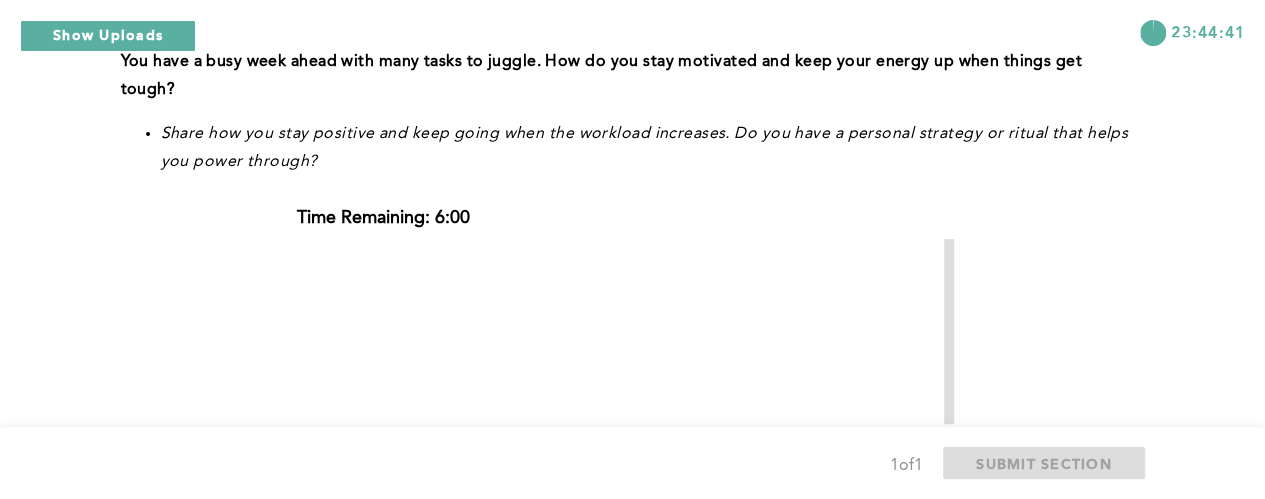 drag, startPoint x: 468, startPoint y: 297, endPoint x: 439, endPoint y: 260, distance: 47.010635 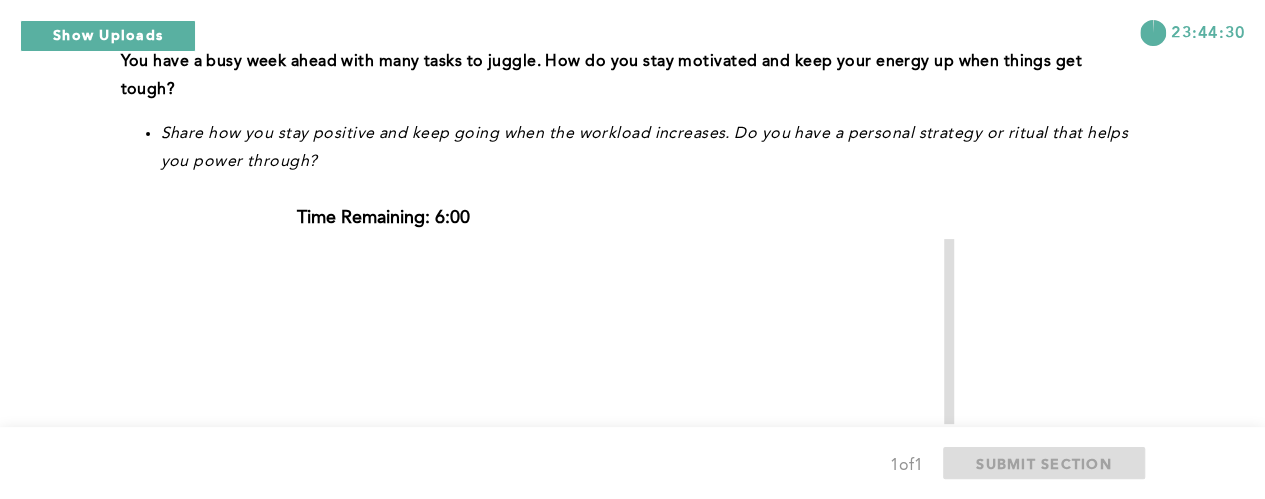 click on "You have a busy week ahead with many tasks to juggle. How do you stay motivated and keep your energy up when things get tough? Share how you stay positive and keep going when the workload increases. Do you have a personal strategy or ritual that helps you power through?" at bounding box center (629, 128) 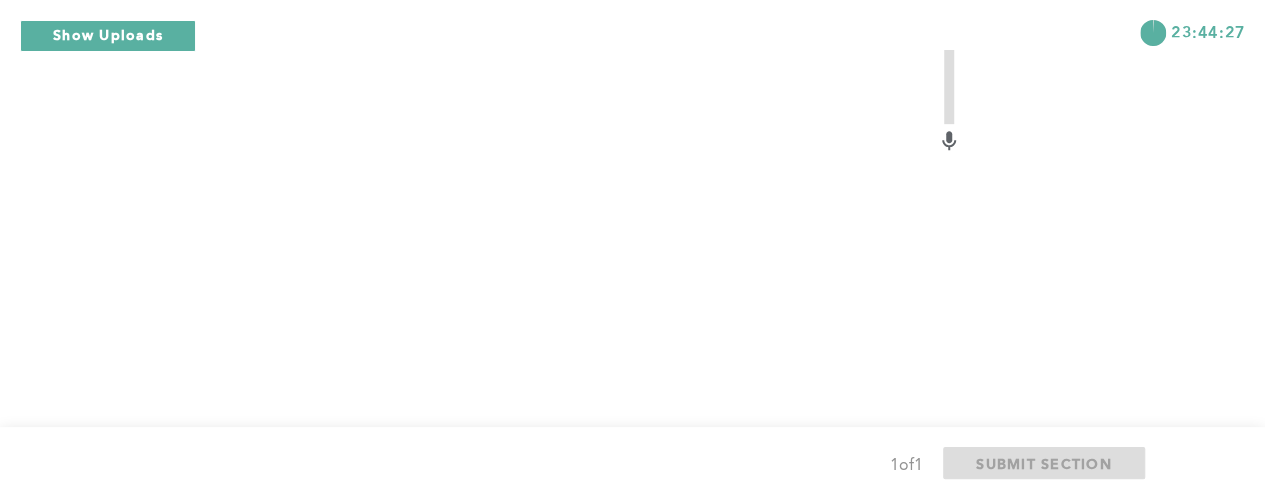 scroll, scrollTop: 380, scrollLeft: 0, axis: vertical 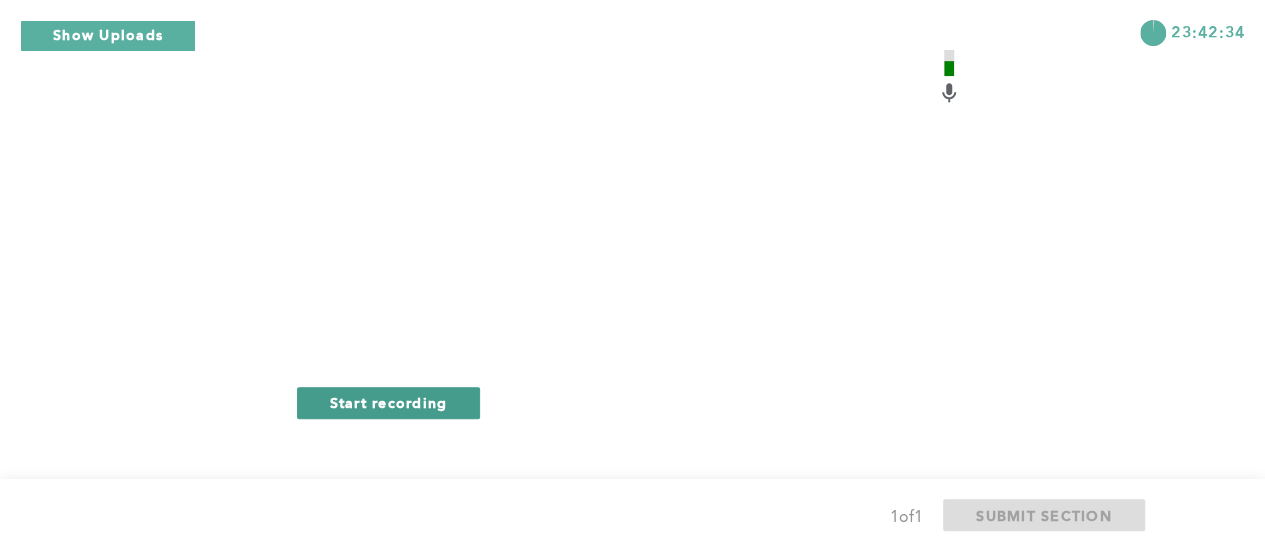 click on "Start recording" at bounding box center (389, 403) 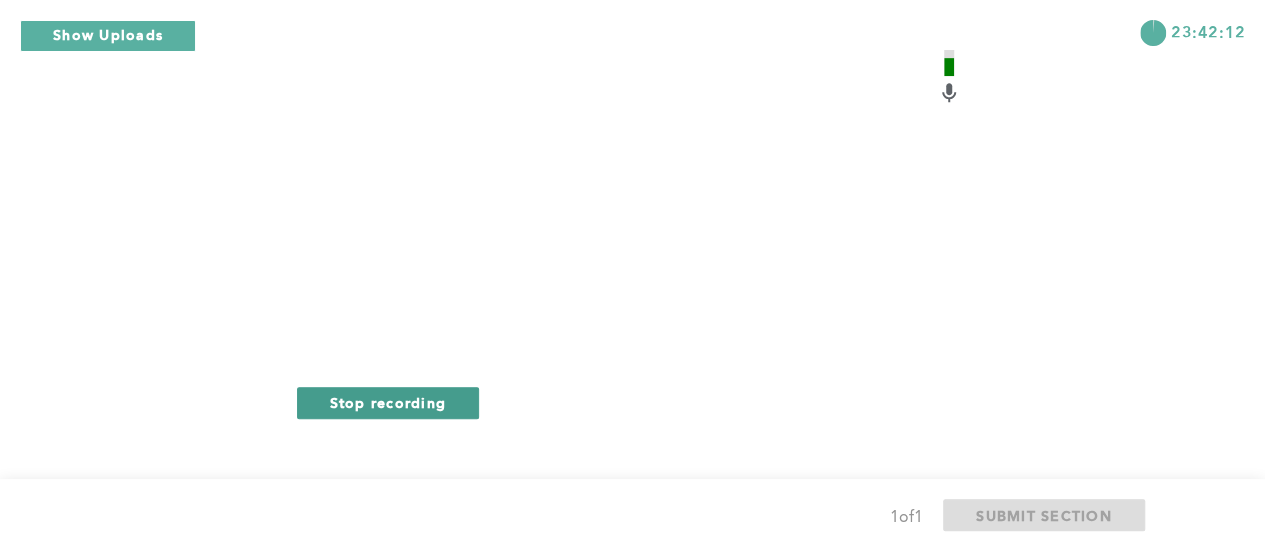 click on "Stop recording" at bounding box center [388, 402] 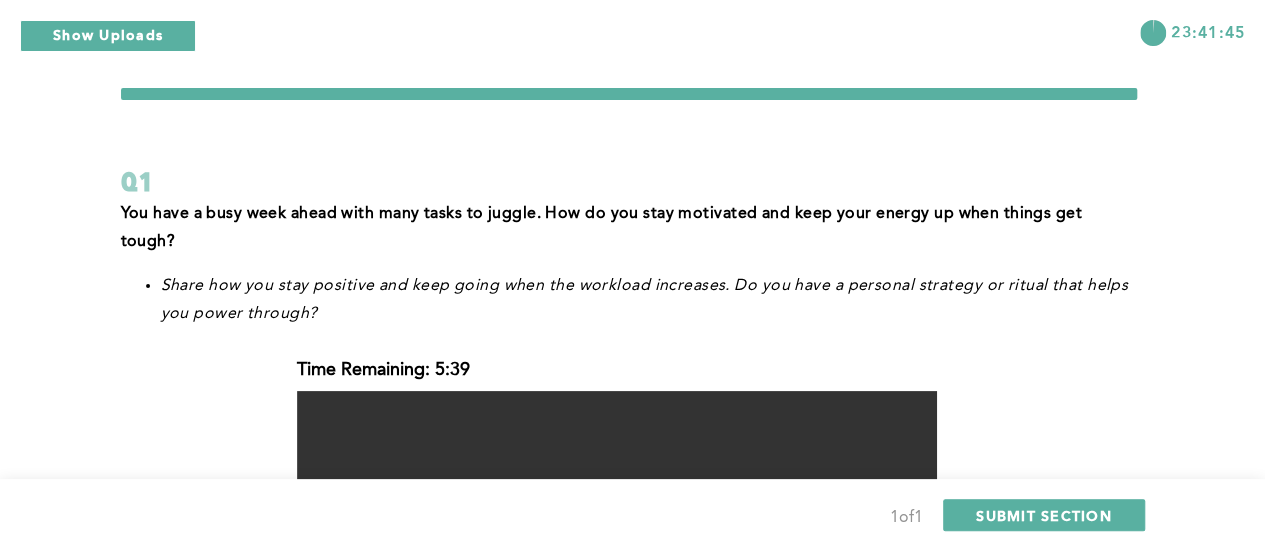 scroll, scrollTop: 528, scrollLeft: 0, axis: vertical 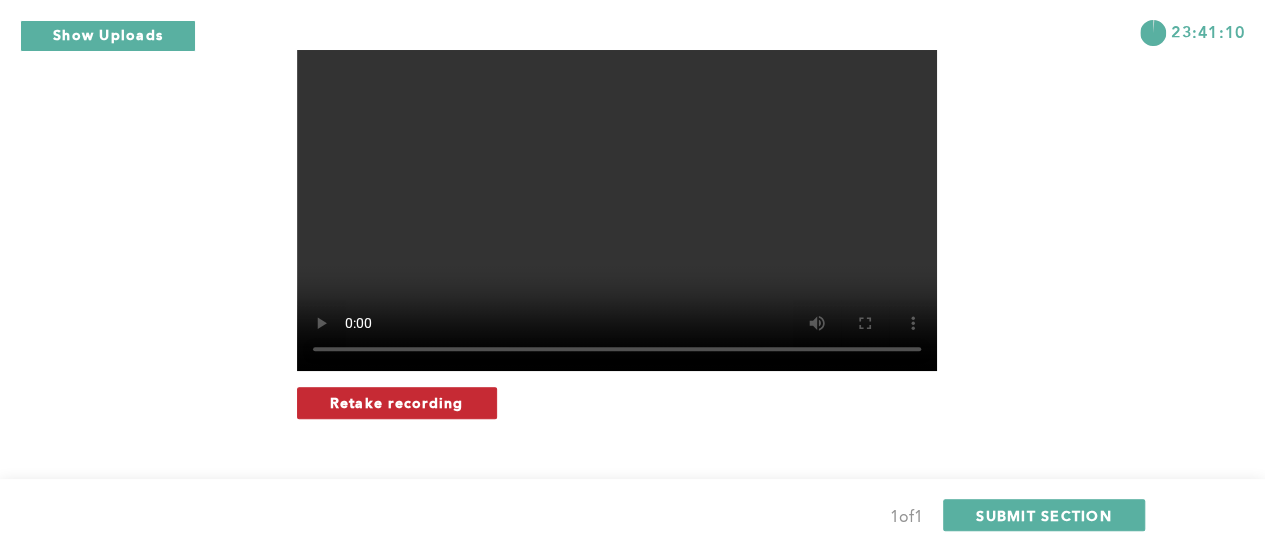 click on "Retake recording" at bounding box center [397, 402] 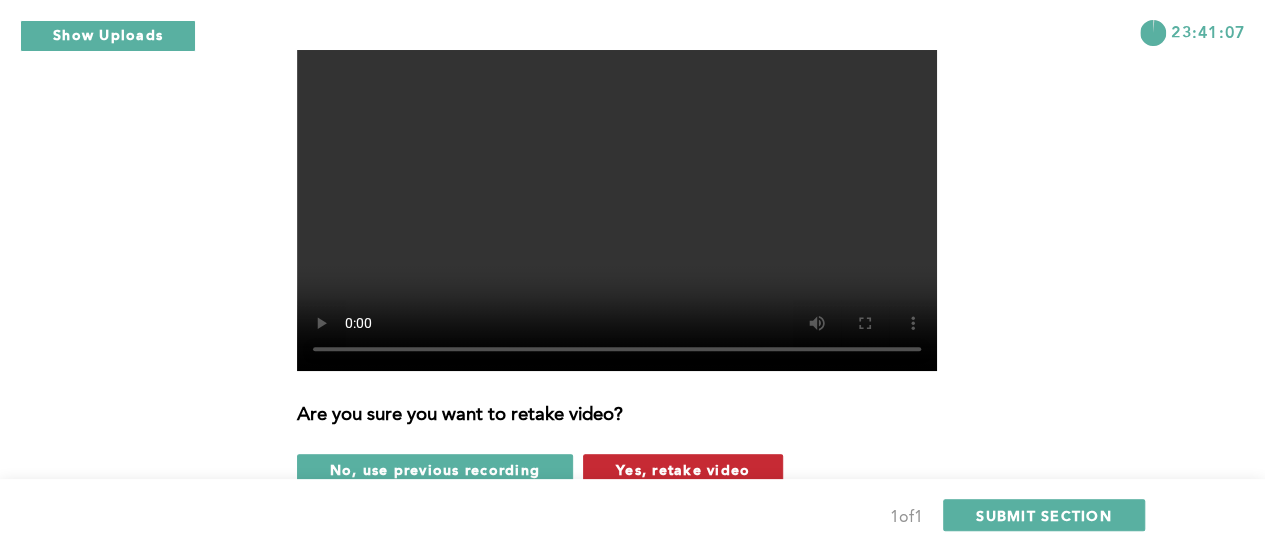 click on "Yes, retake video" at bounding box center (683, 470) 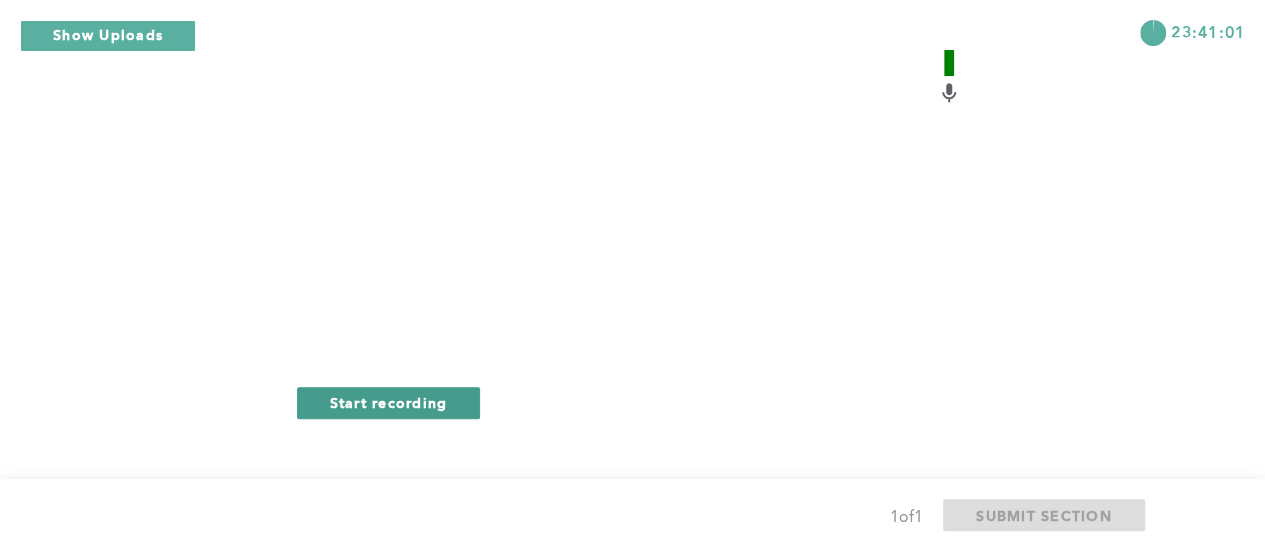 click on "Start recording" at bounding box center [389, 402] 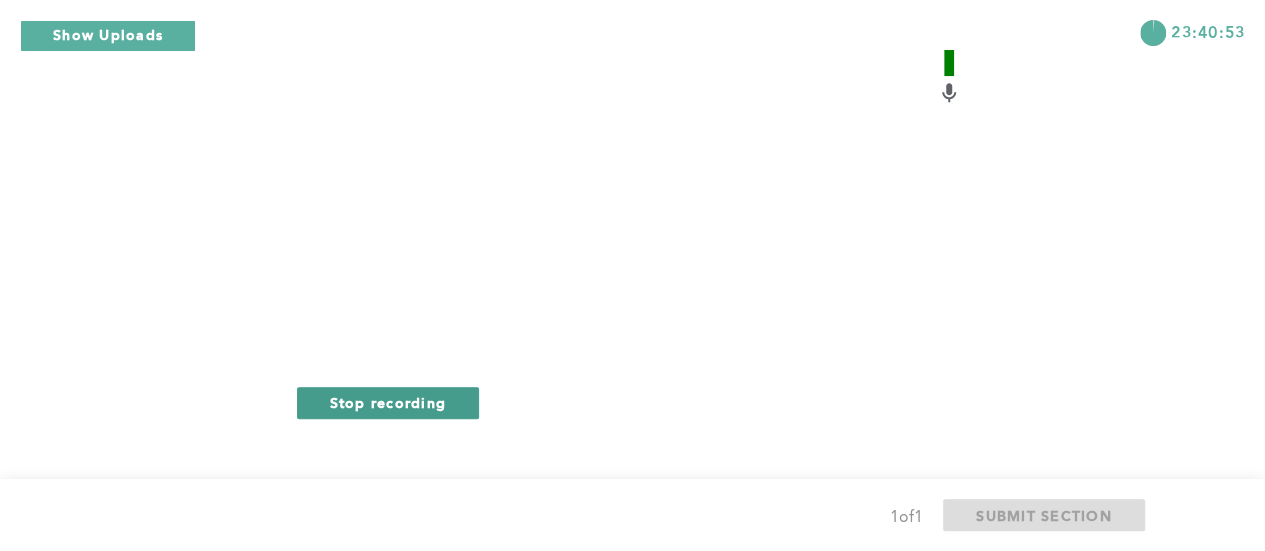 click on "Stop recording" at bounding box center (388, 402) 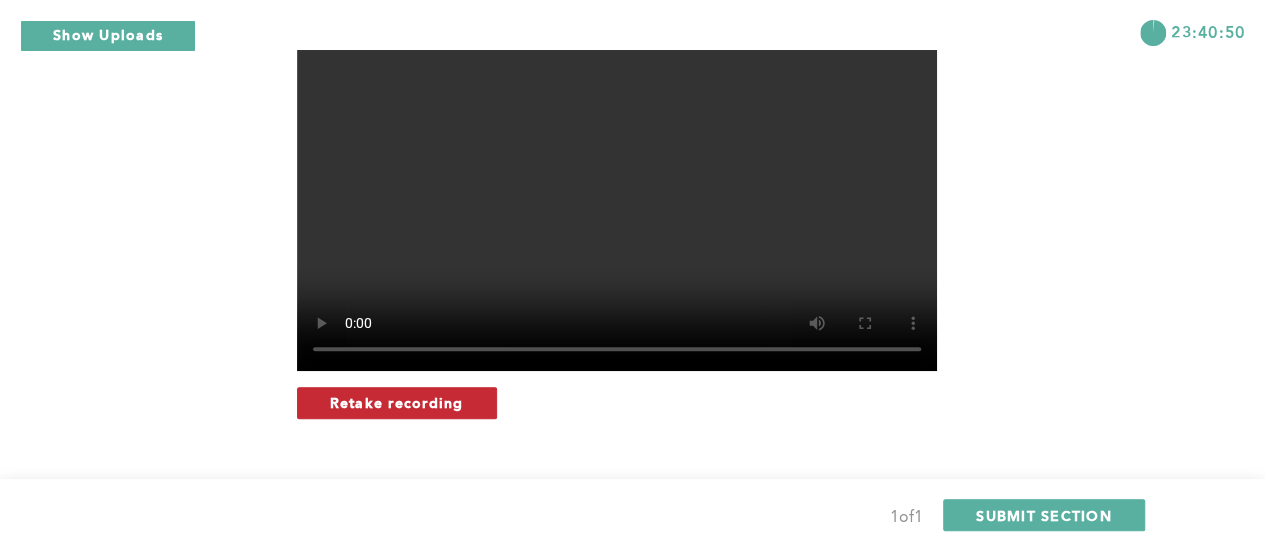 click on "Retake recording" at bounding box center [397, 402] 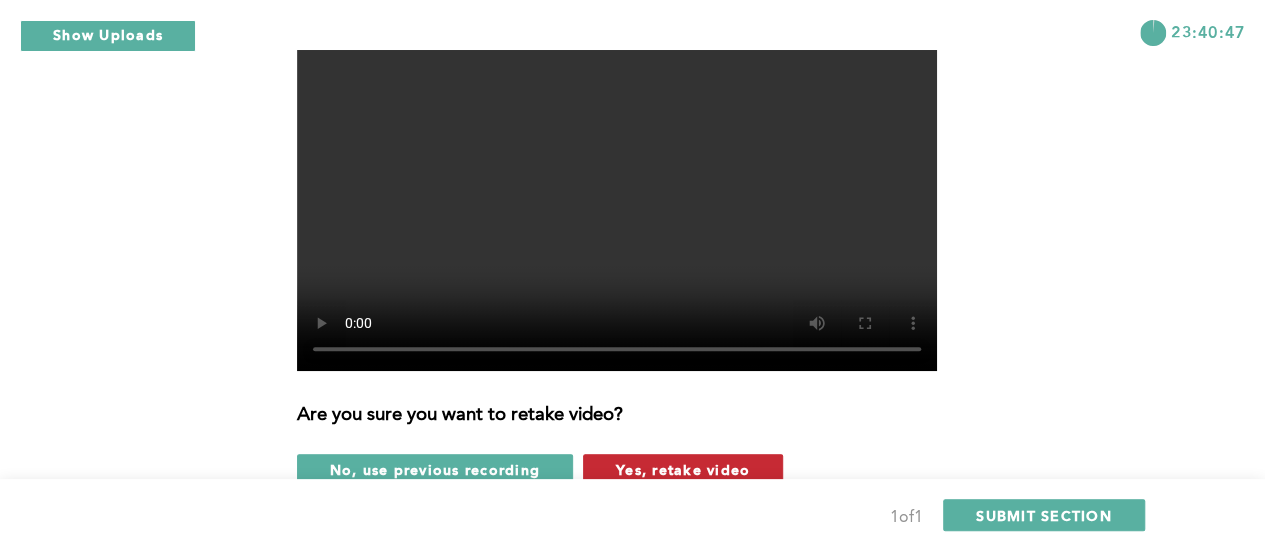 click on "Yes, retake video" at bounding box center (683, 469) 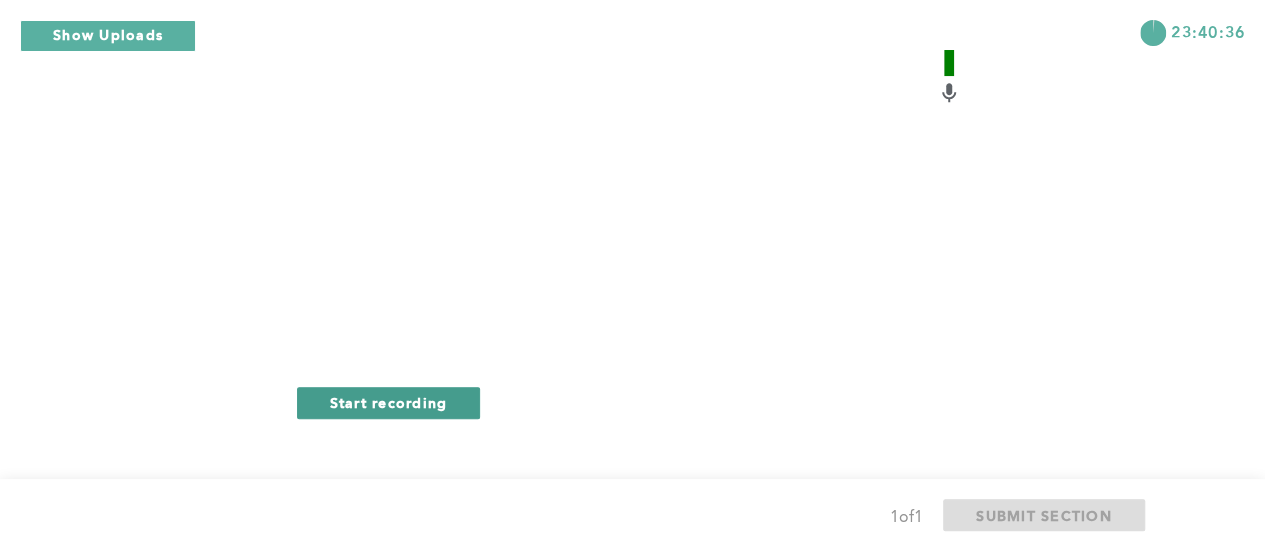 click on "Start recording" at bounding box center (389, 402) 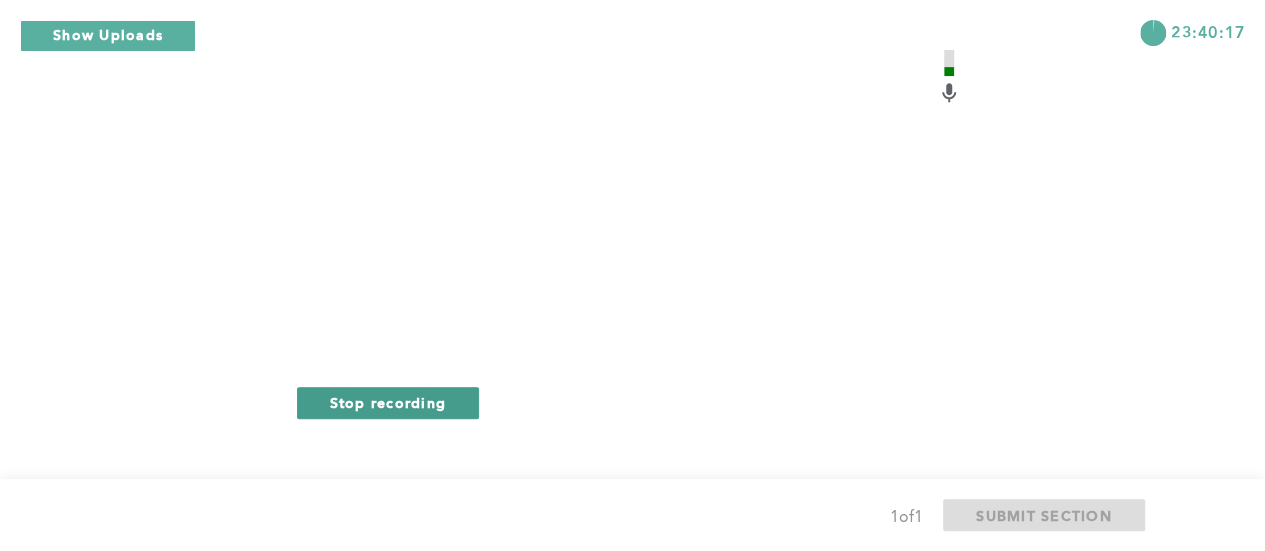click on "Stop recording" at bounding box center (388, 402) 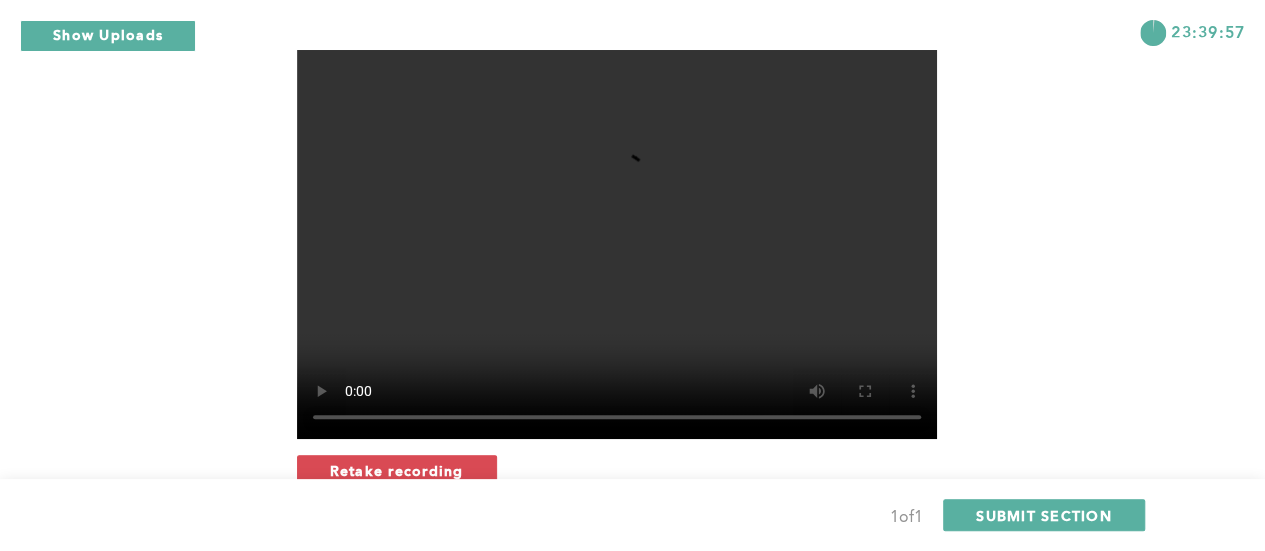 scroll, scrollTop: 428, scrollLeft: 0, axis: vertical 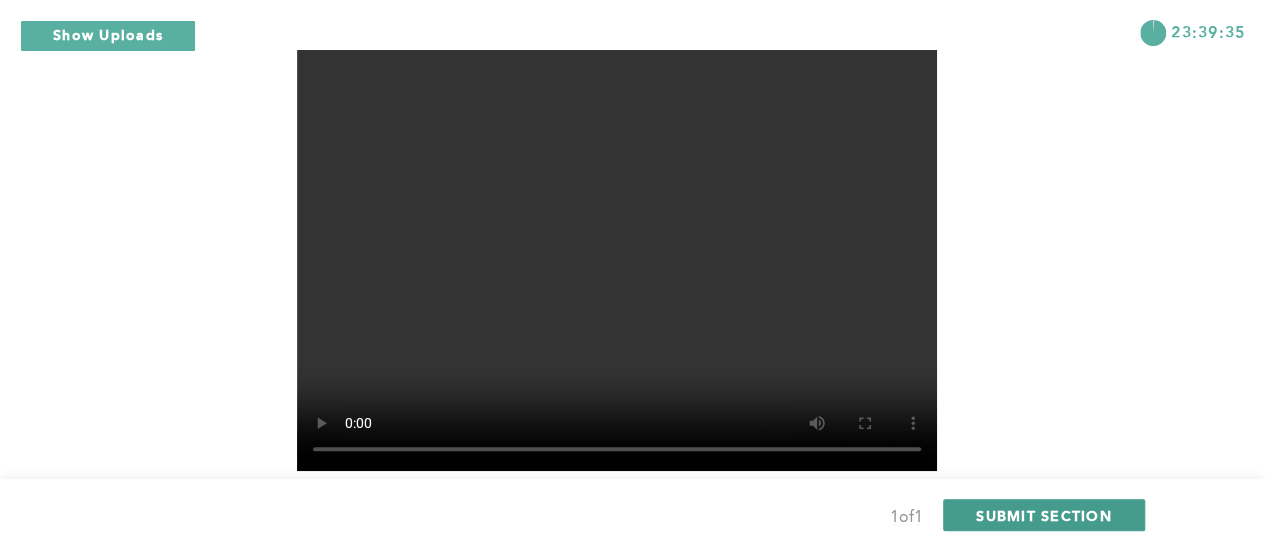 click on "SUBMIT SECTION" at bounding box center (1044, 515) 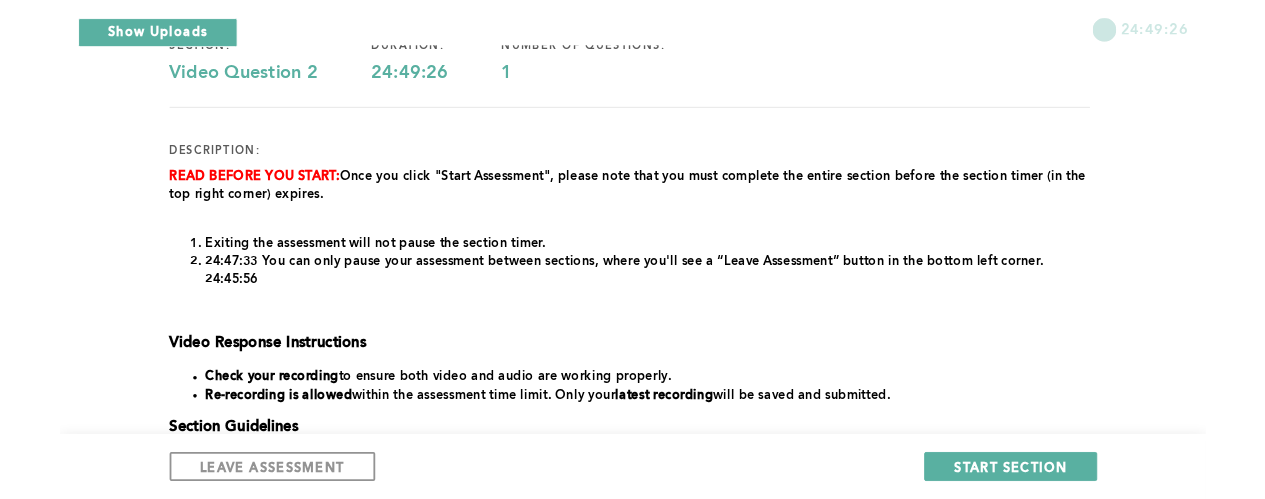 scroll, scrollTop: 200, scrollLeft: 0, axis: vertical 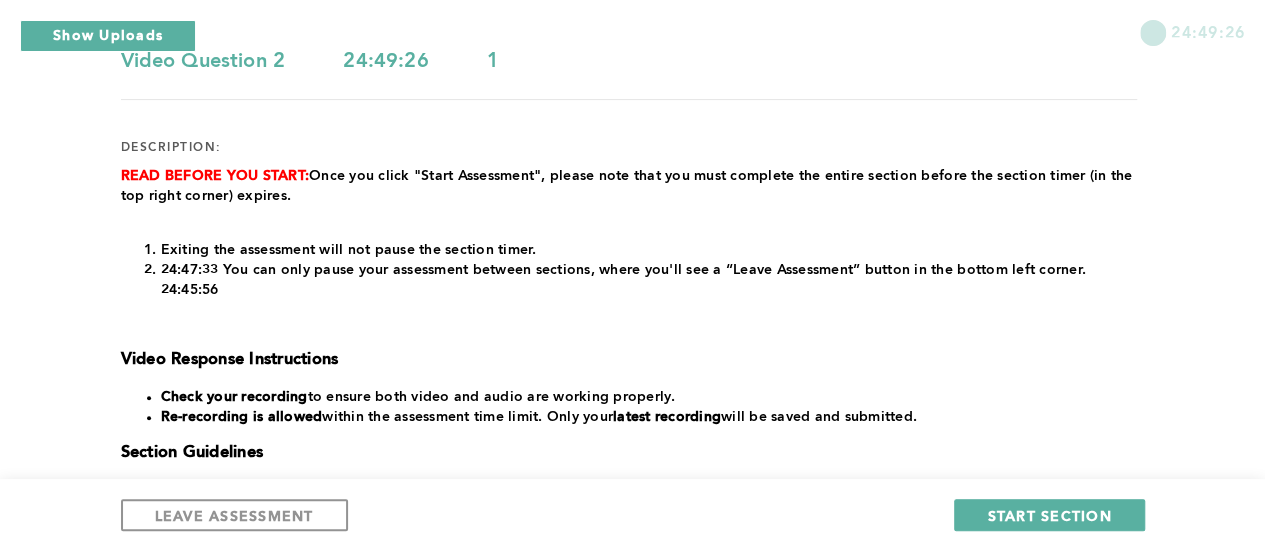 click on "1" at bounding box center (607, 62) 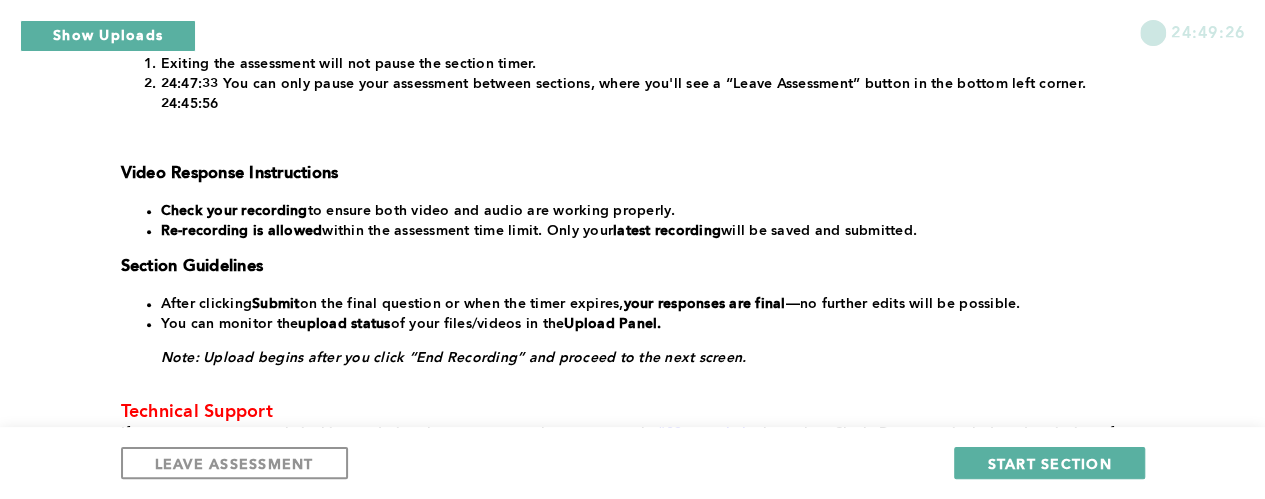 scroll, scrollTop: 500, scrollLeft: 0, axis: vertical 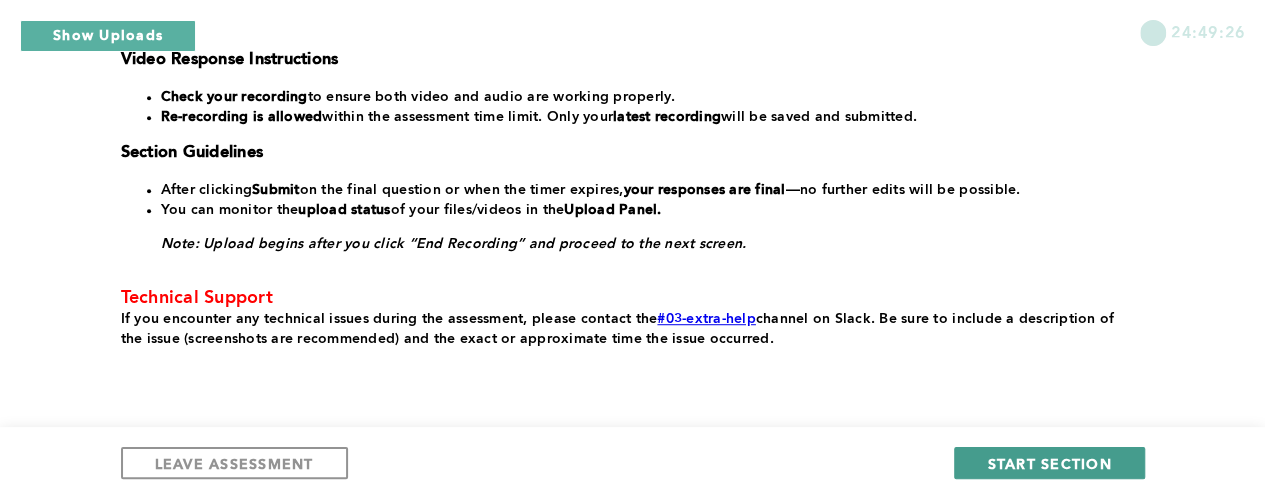 click on "START SECTION" at bounding box center (1049, 463) 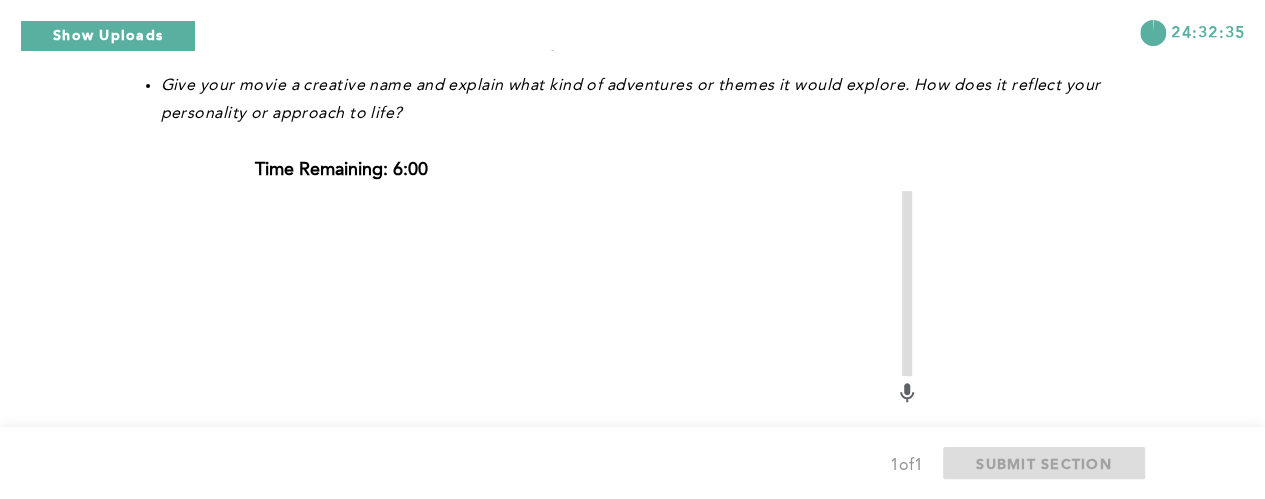 scroll, scrollTop: 100, scrollLeft: 0, axis: vertical 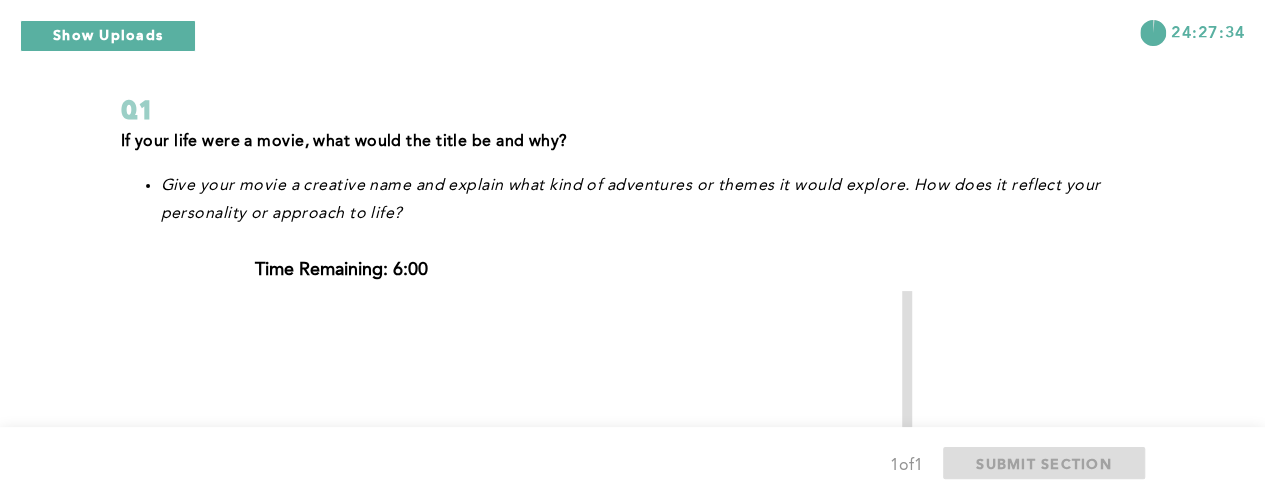 click at bounding box center [575, 531] 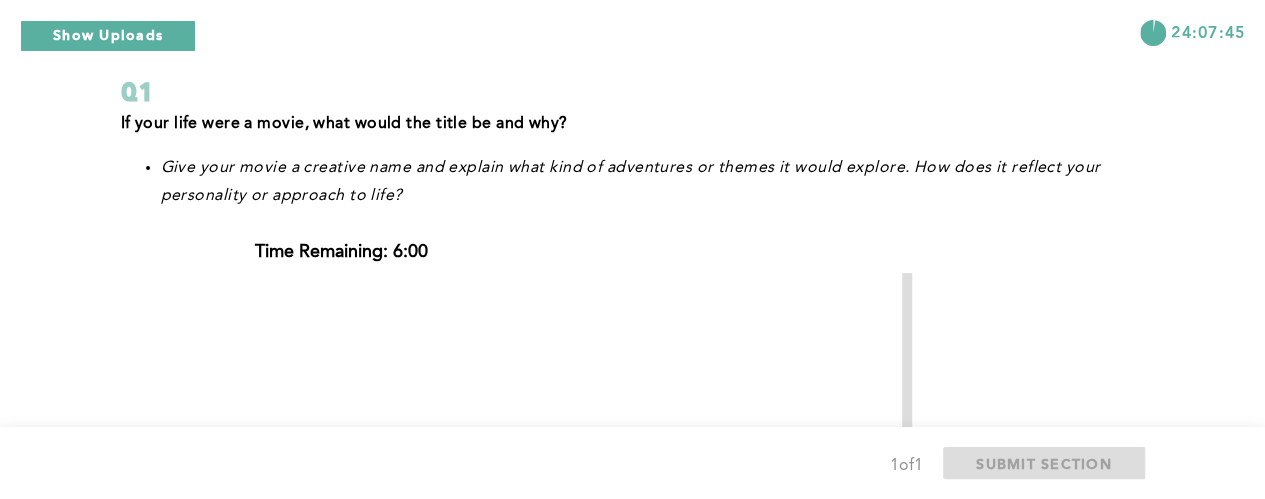 scroll, scrollTop: 98, scrollLeft: 0, axis: vertical 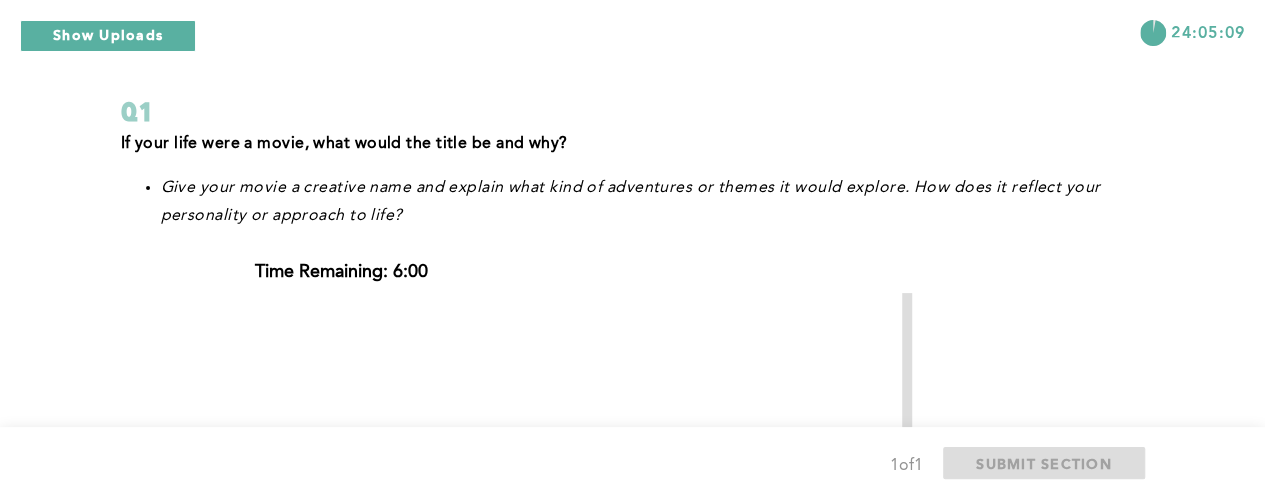 click on "24:05:09" at bounding box center [632, 25] 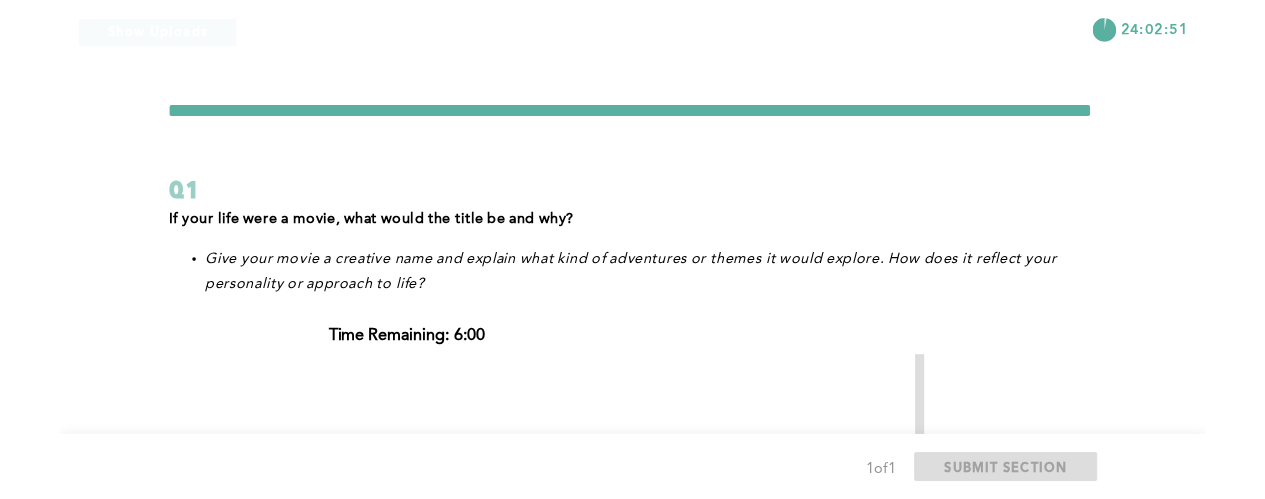 scroll, scrollTop: 0, scrollLeft: 0, axis: both 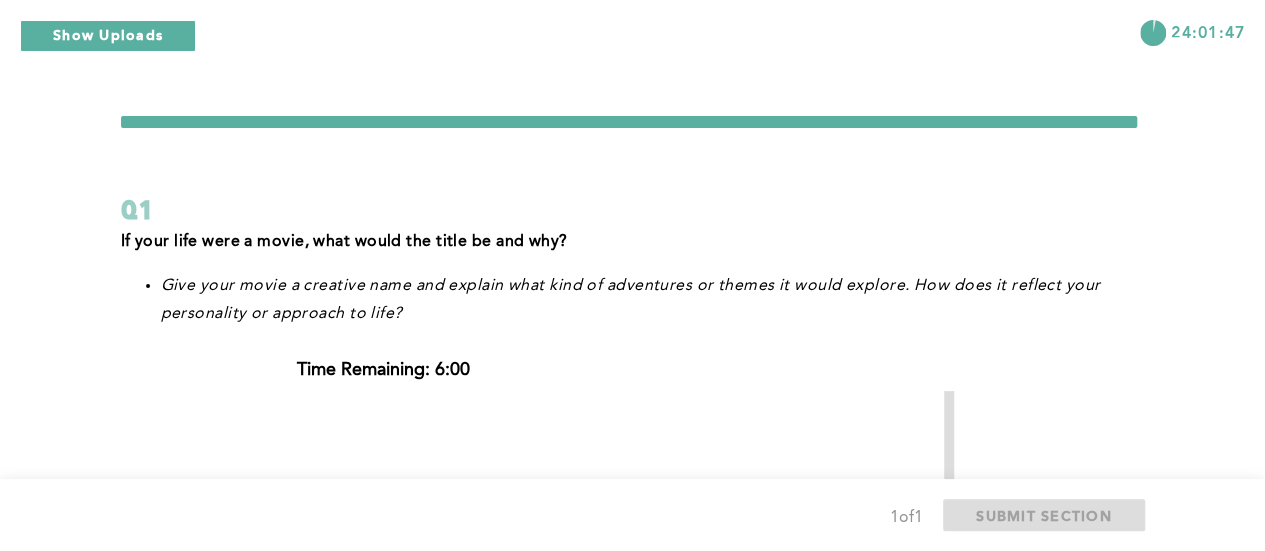 drag, startPoint x: 583, startPoint y: 49, endPoint x: 571, endPoint y: 49, distance: 12 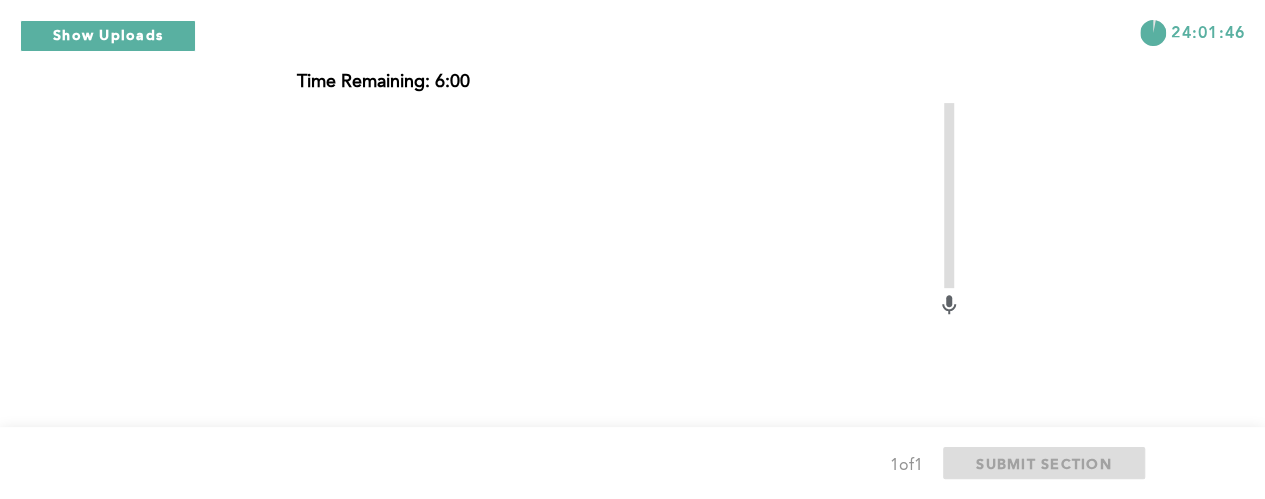 scroll, scrollTop: 200, scrollLeft: 0, axis: vertical 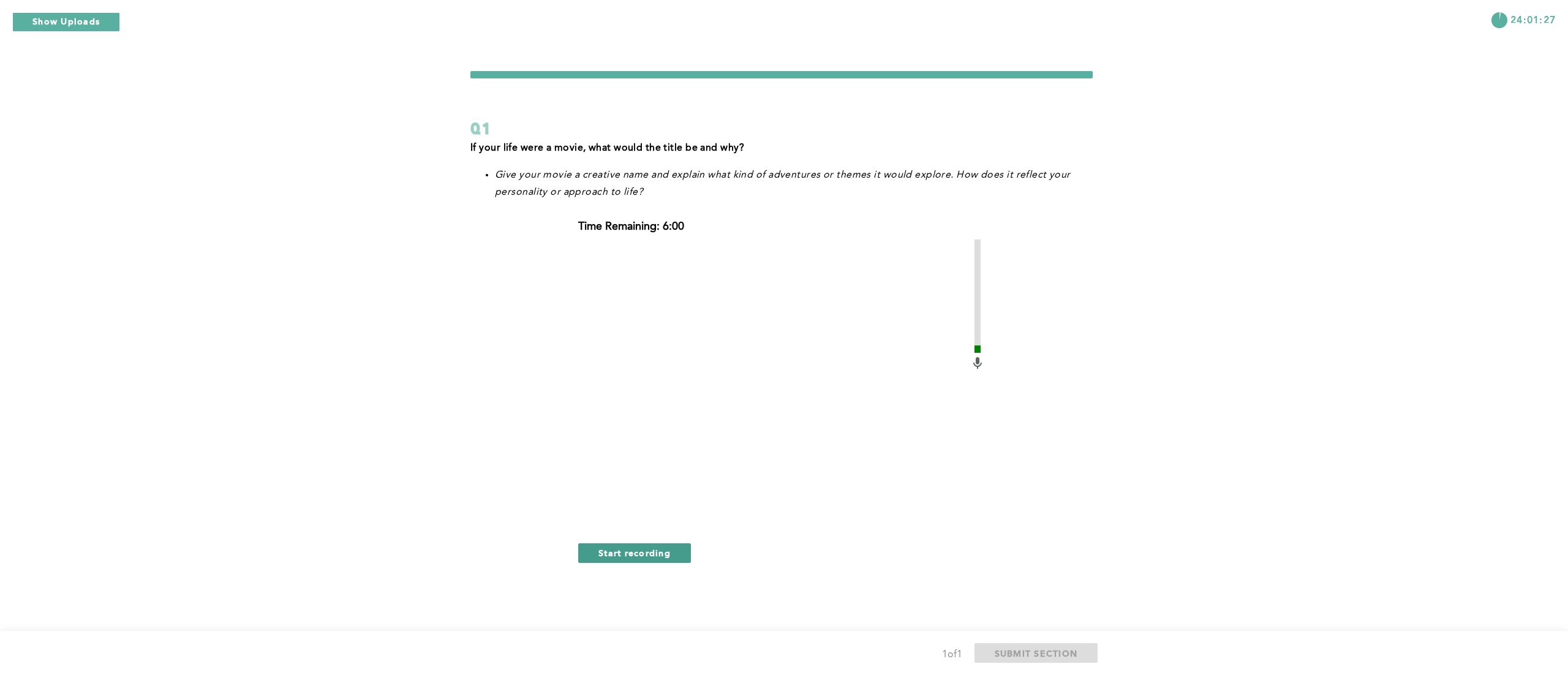 click on "Start recording" at bounding box center (635, 552) 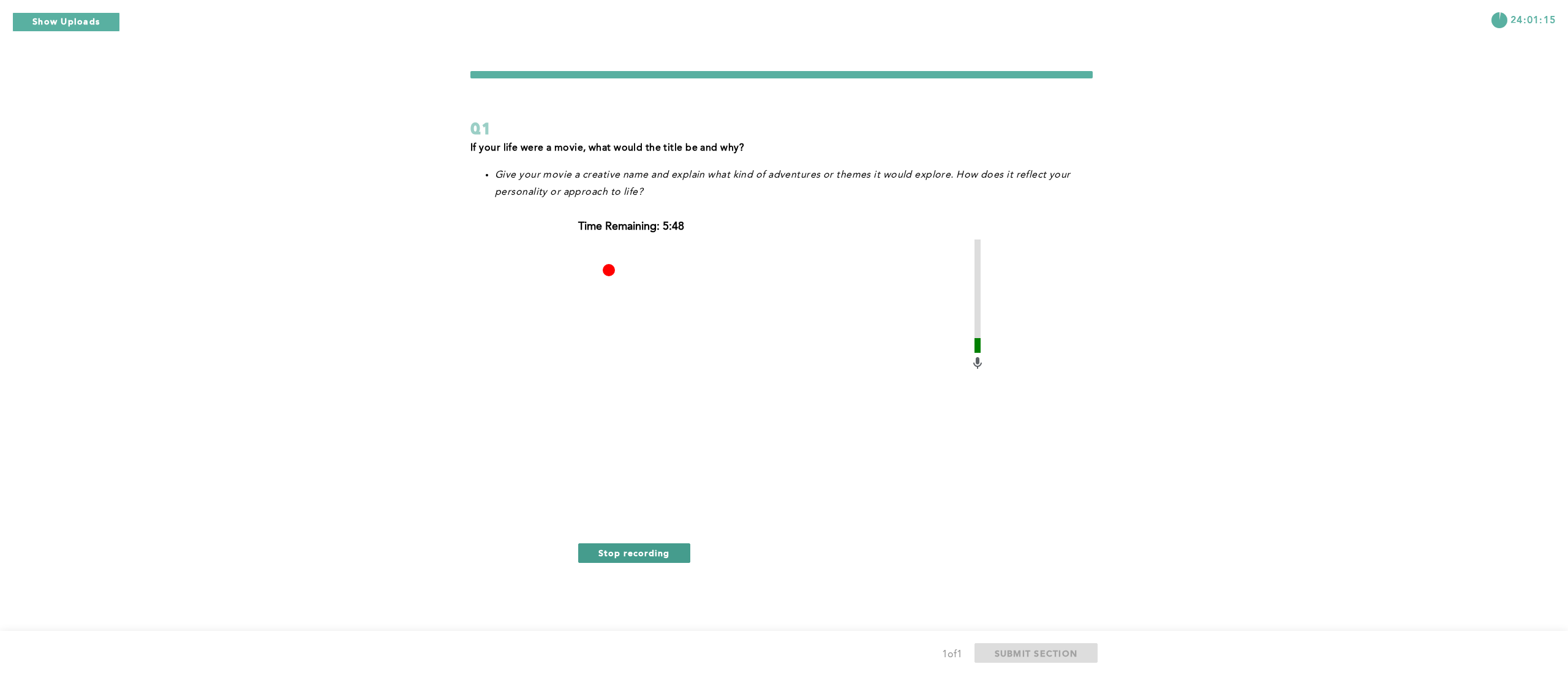 click on "Stop recording" at bounding box center (634, 552) 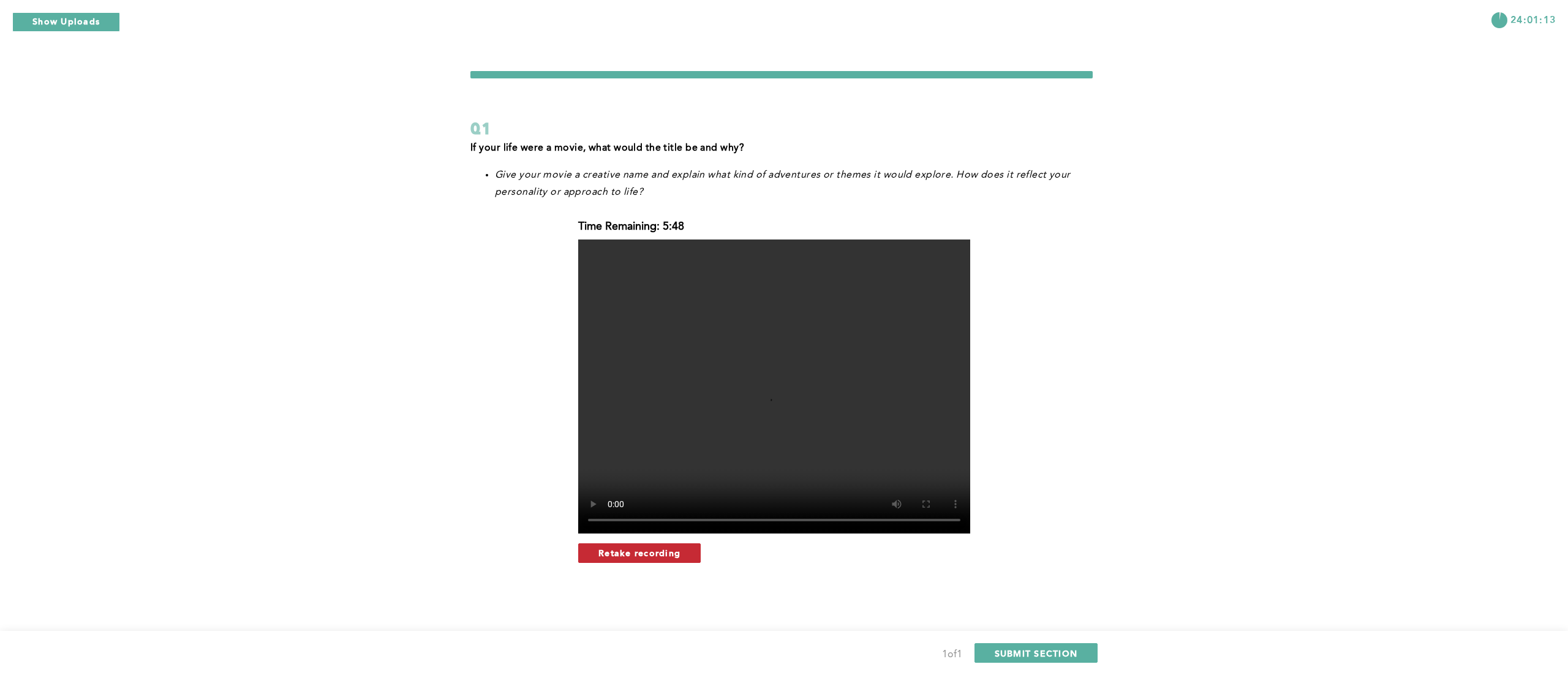 click on "Retake recording" at bounding box center [639, 552] 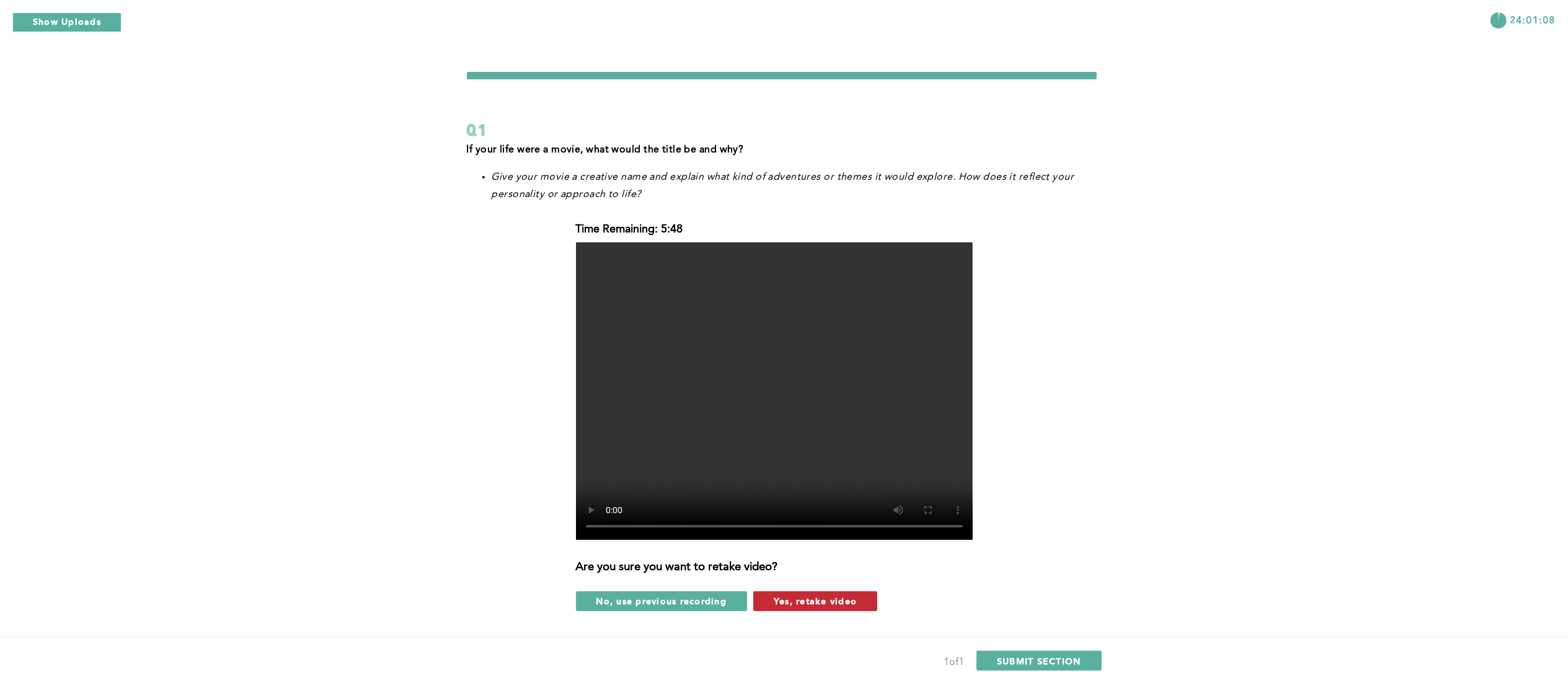 click on "Yes, retake video" at bounding box center [815, 601] 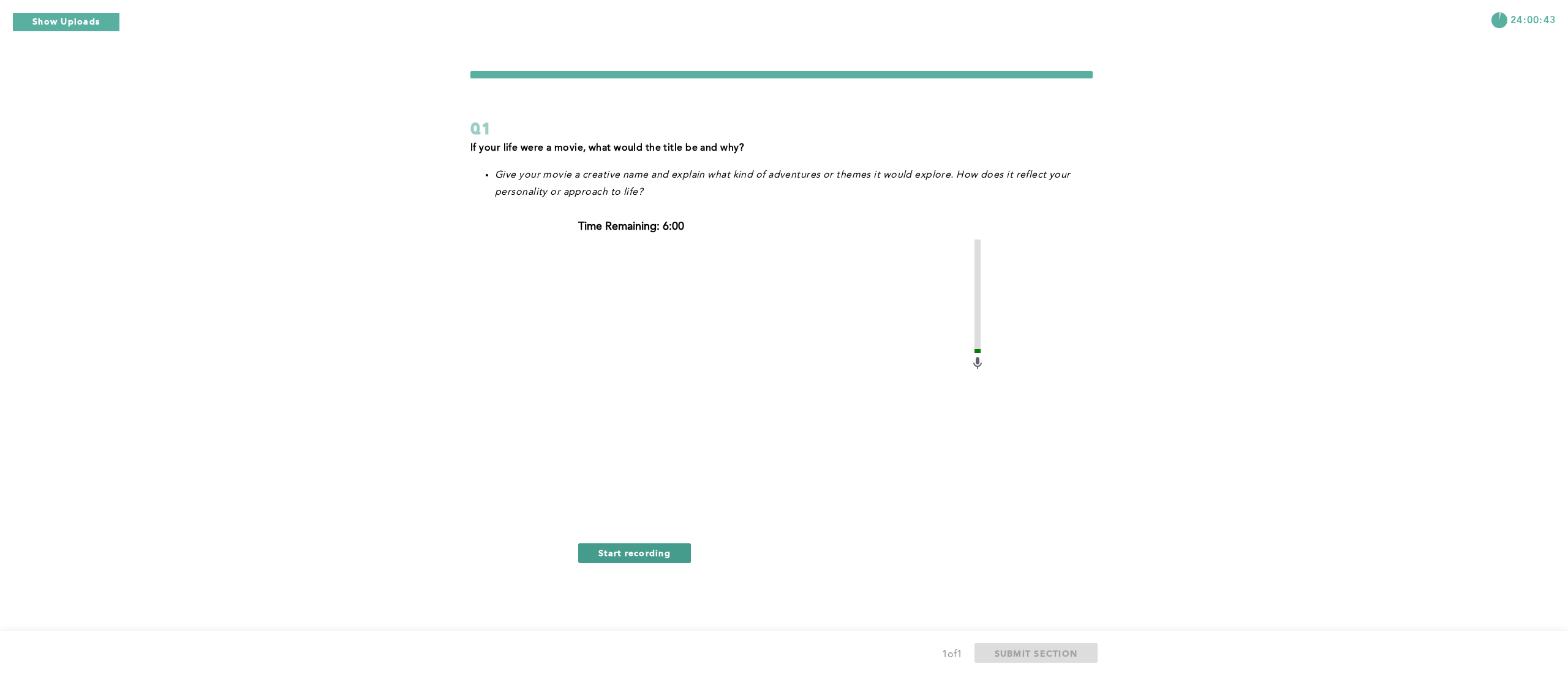 click on "Start recording" at bounding box center (635, 552) 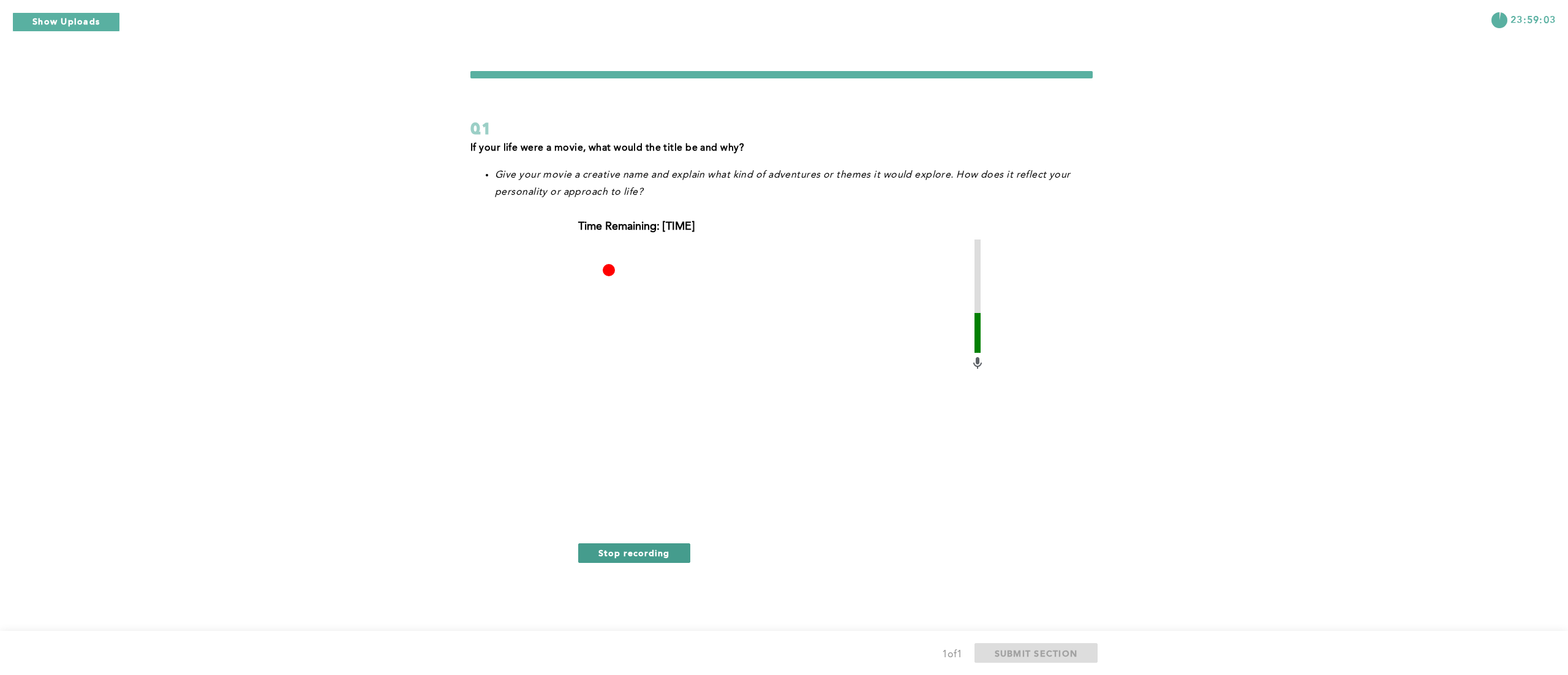 click on "Stop recording" at bounding box center [634, 552] 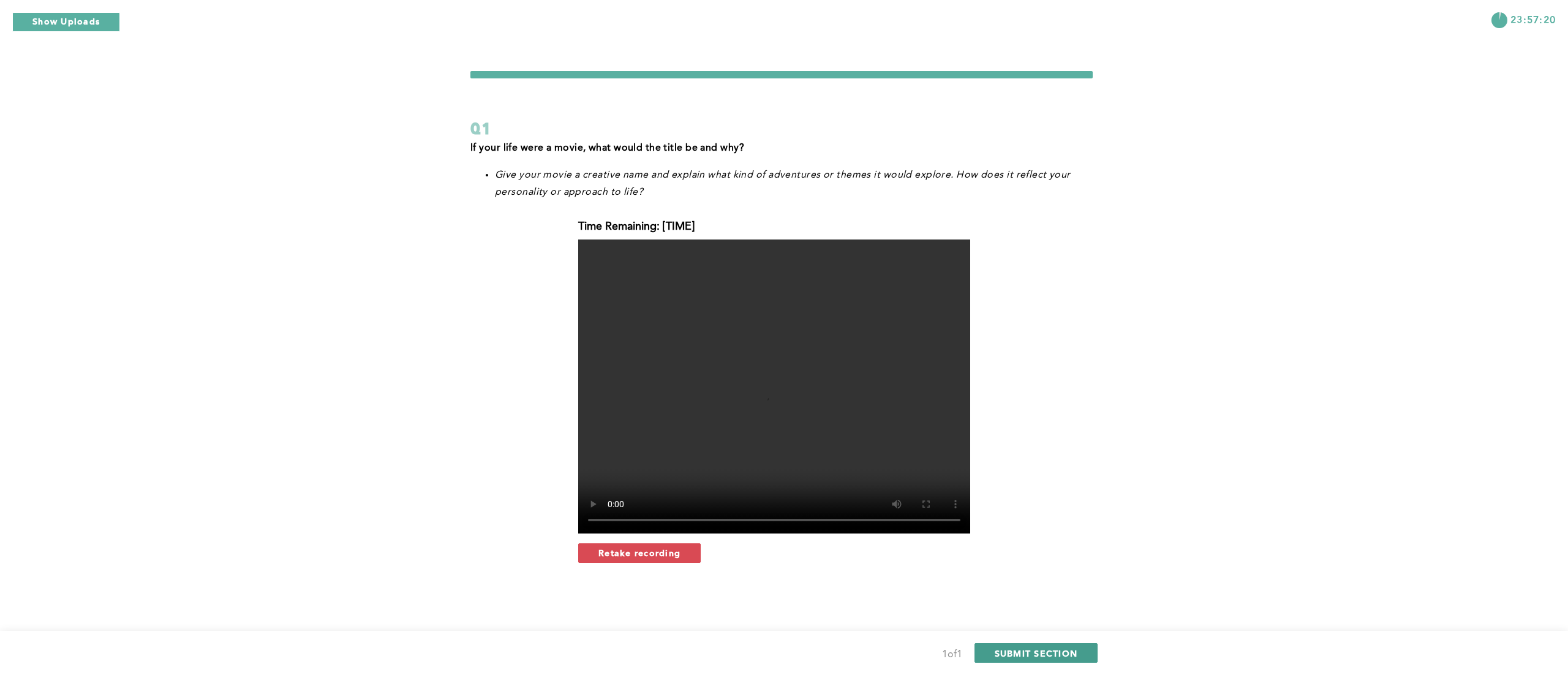 click on "SUBMIT SECTION" at bounding box center [1036, 653] 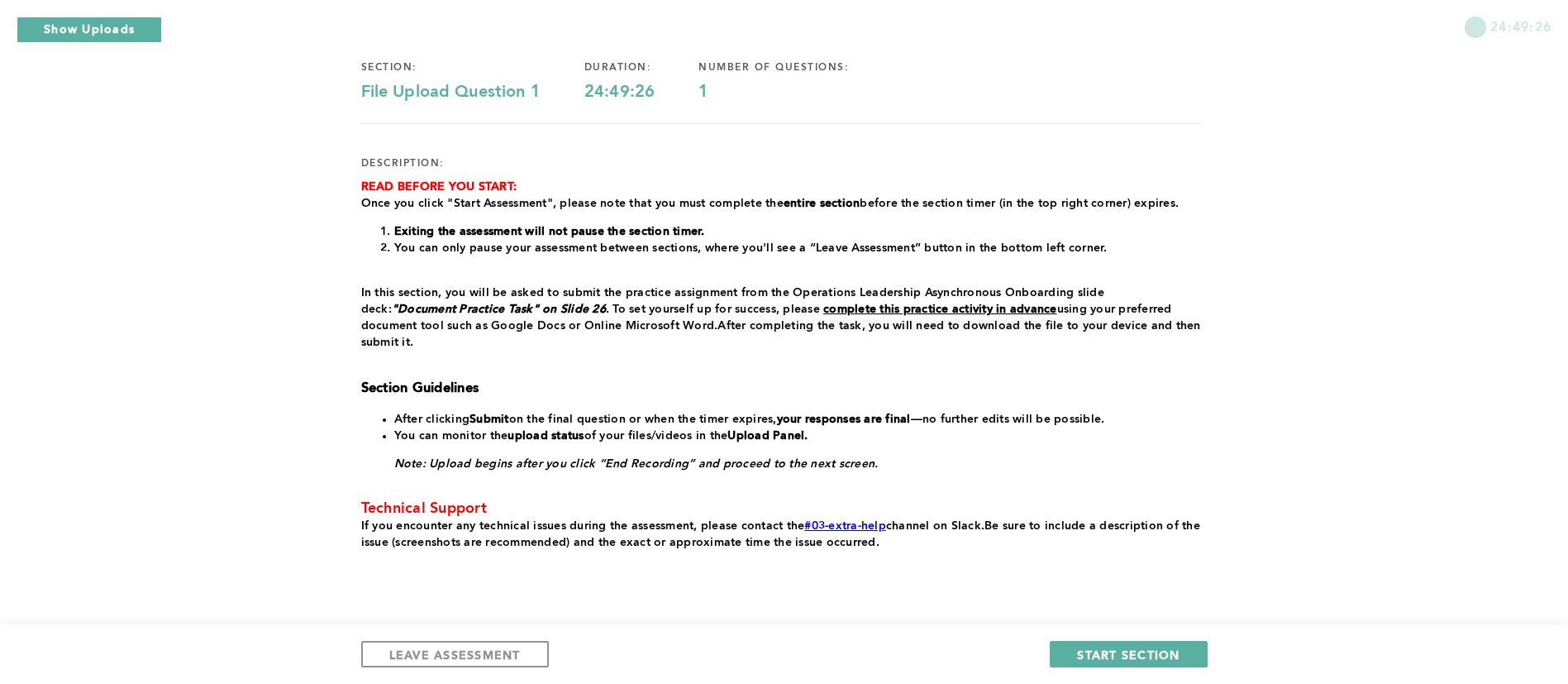 scroll, scrollTop: 0, scrollLeft: 0, axis: both 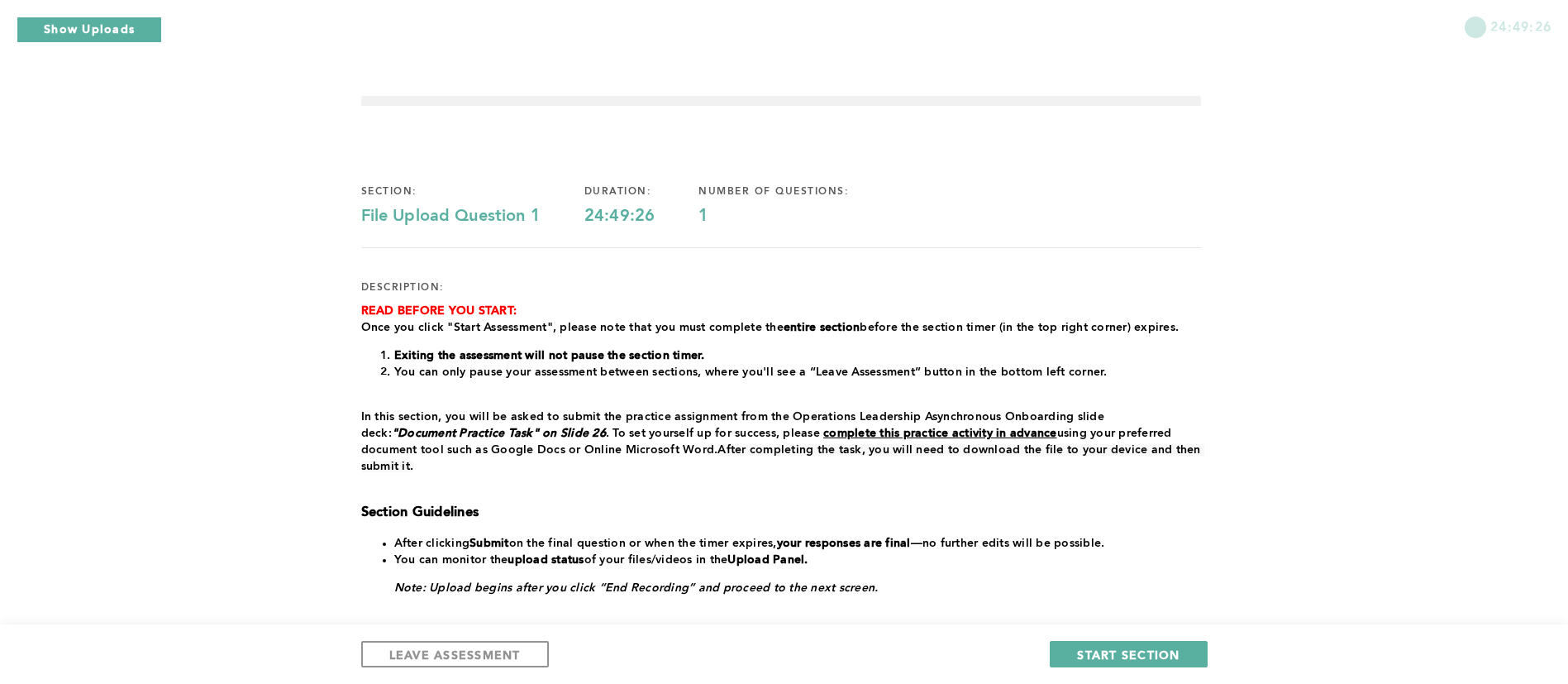 click on "24:49:26" at bounding box center (784, 21) 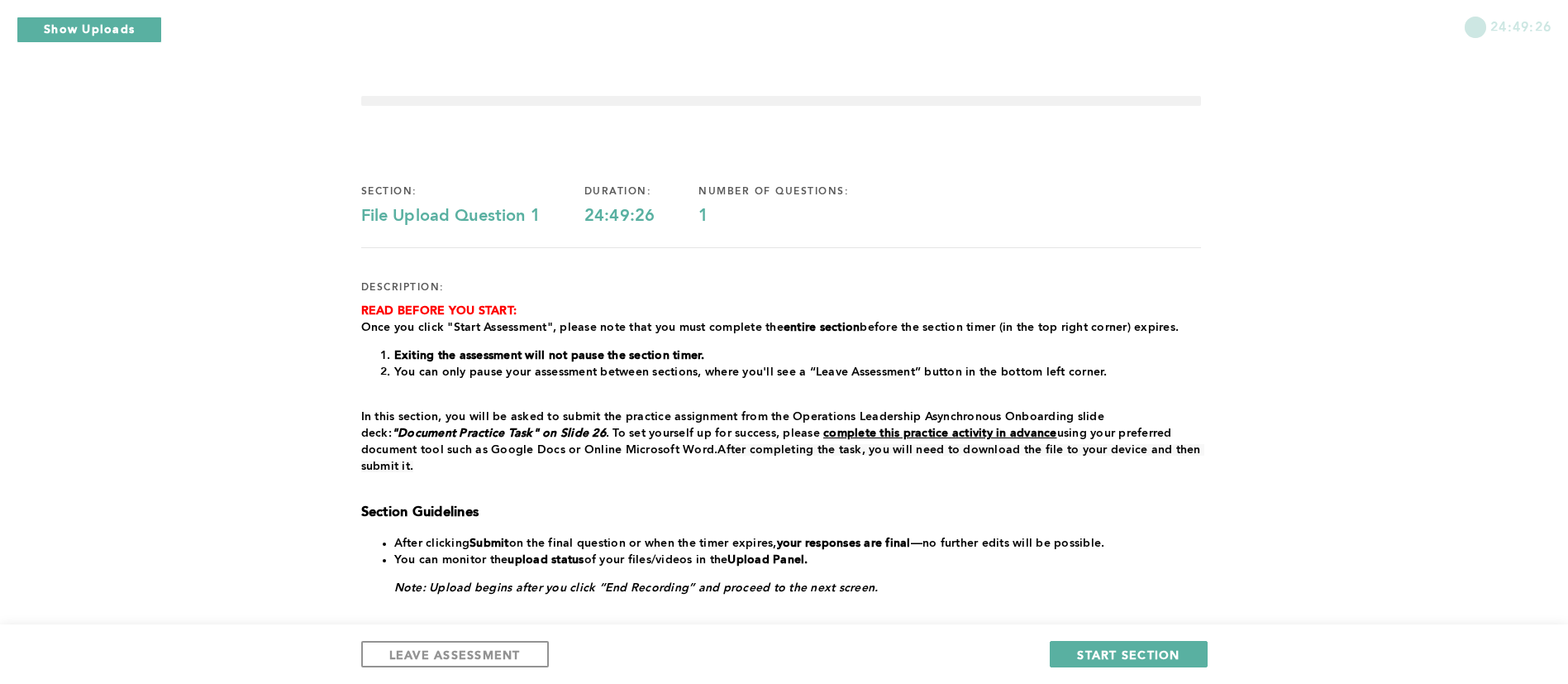 click on "Show Uploads" at bounding box center (89, 30) 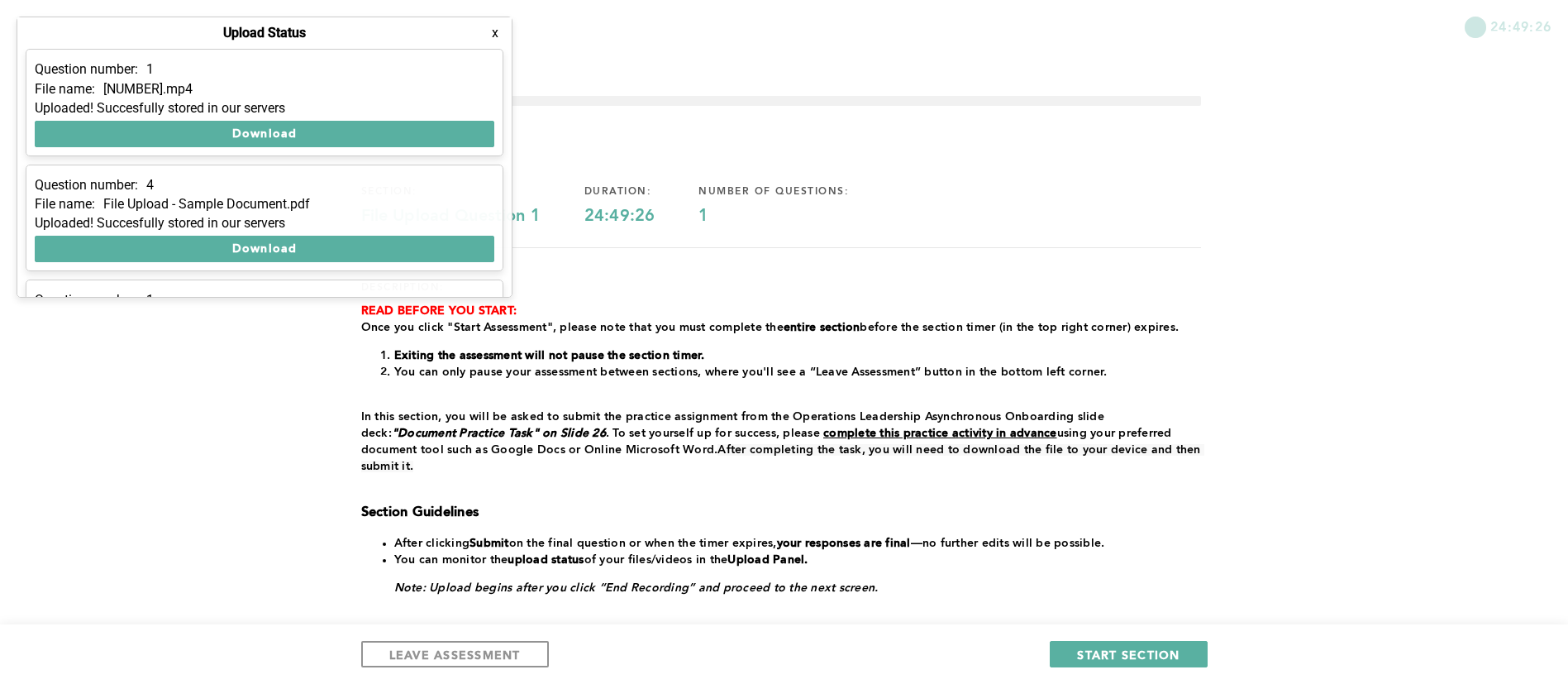 click on "section: File Upload Question 1 duration: 24:49:26 number of questions: 1 description: READ BEFORE YOU START:   Once you click "Start Assessment", please note that you must complete the  entire section  before the section timer (in the top right corner) expires. Exiting the assessment will not pause the section timer. You can only pause your assessment between sections, where you'll see a “Leave Assessment” button in the bottom left corner. ﻿ In this section, you will be asked to submit the practice assignment from the Operations Leadership Asynchronous Onboarding slide deck:  "Document Practice Task" on Slide 26 . To set yourself up for success, please   complete this practice activity in advance  using your preferred document tool such as Google Docs or Online Microsoft Word.  After completing the task, you will need to download the file to your device and then submit it. Section Guidelines After clicking  Submit  on the final question or when the timer expires,  your responses are final upload status" at bounding box center (784, 427) 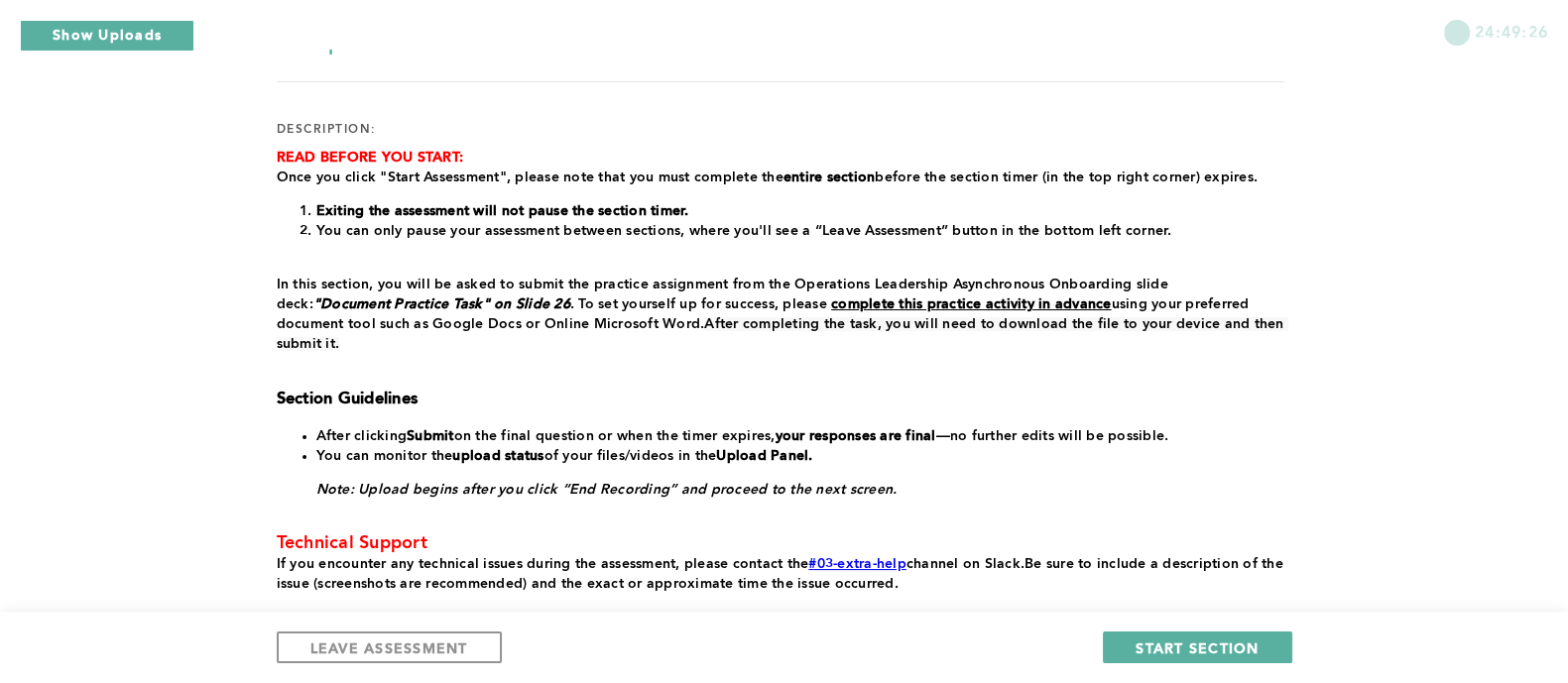 scroll, scrollTop: 339, scrollLeft: 0, axis: vertical 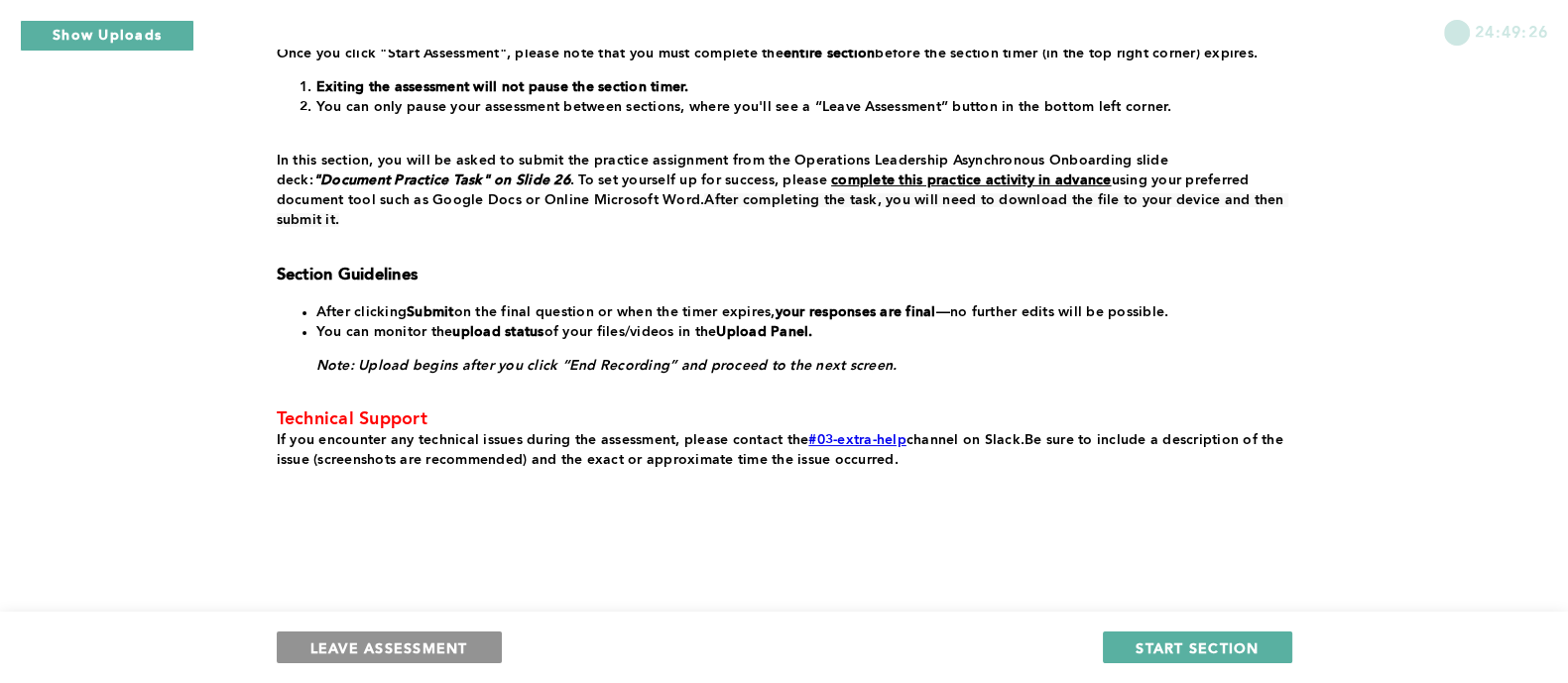 click on "LEAVE ASSESSMENT" at bounding box center (389, 647) 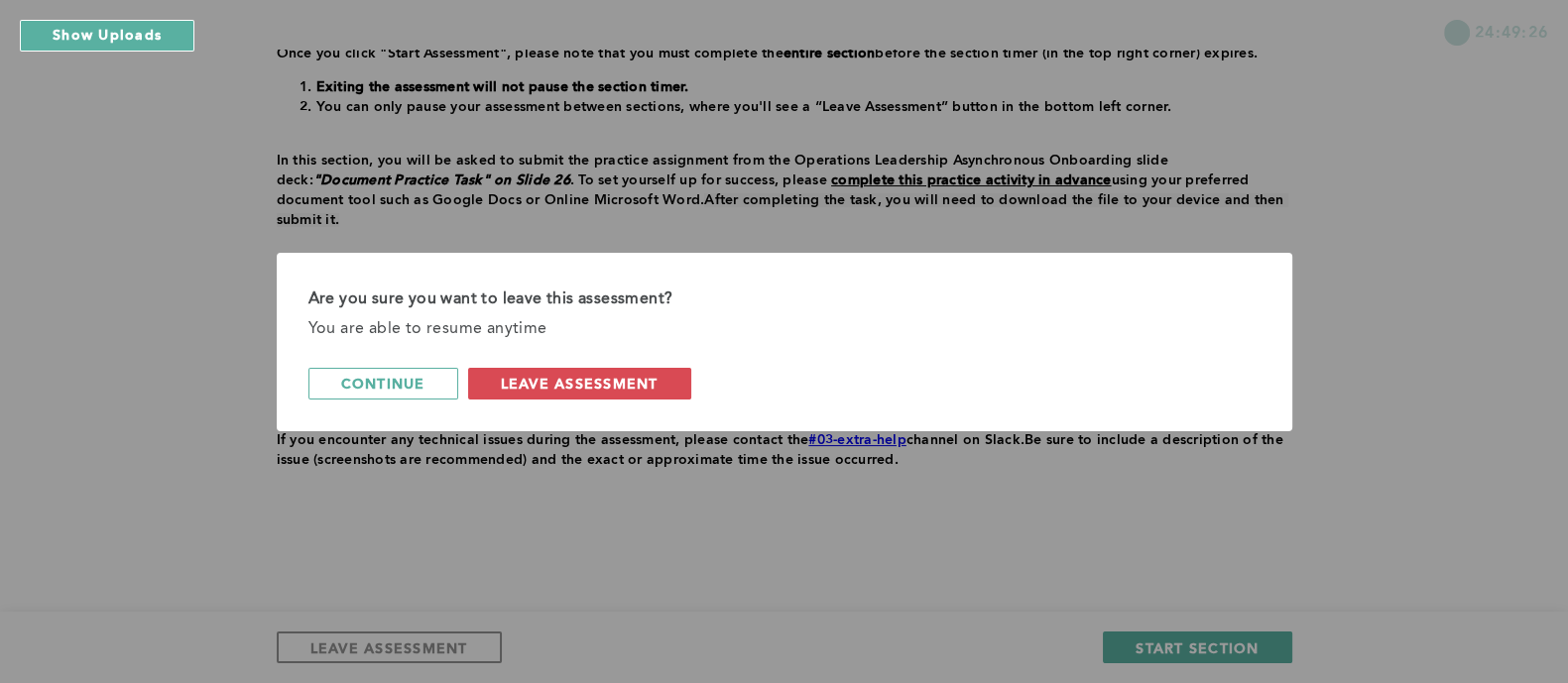 click on "Are you sure you want to leave this assessment? You are able to resume anytime continue leave assessment" at bounding box center (784, 342) 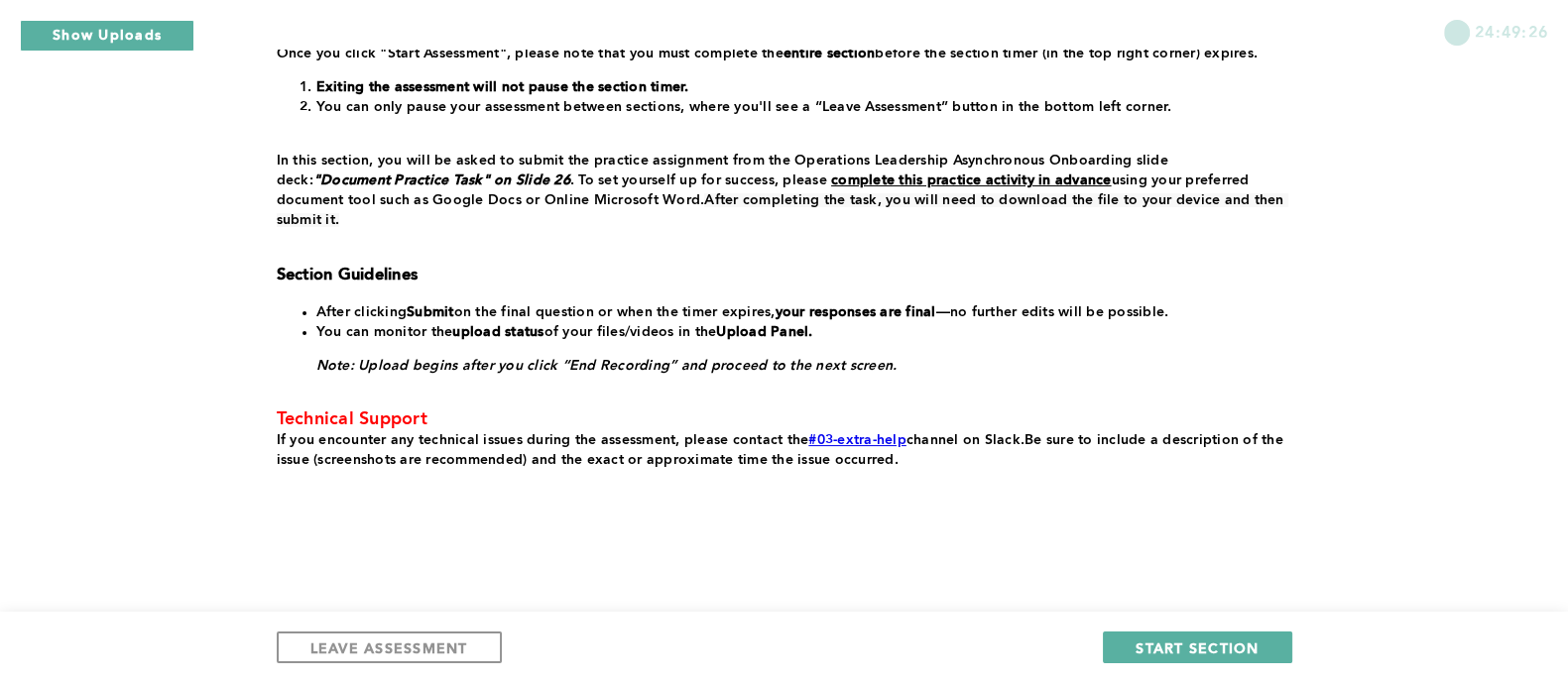 scroll, scrollTop: 0, scrollLeft: 0, axis: both 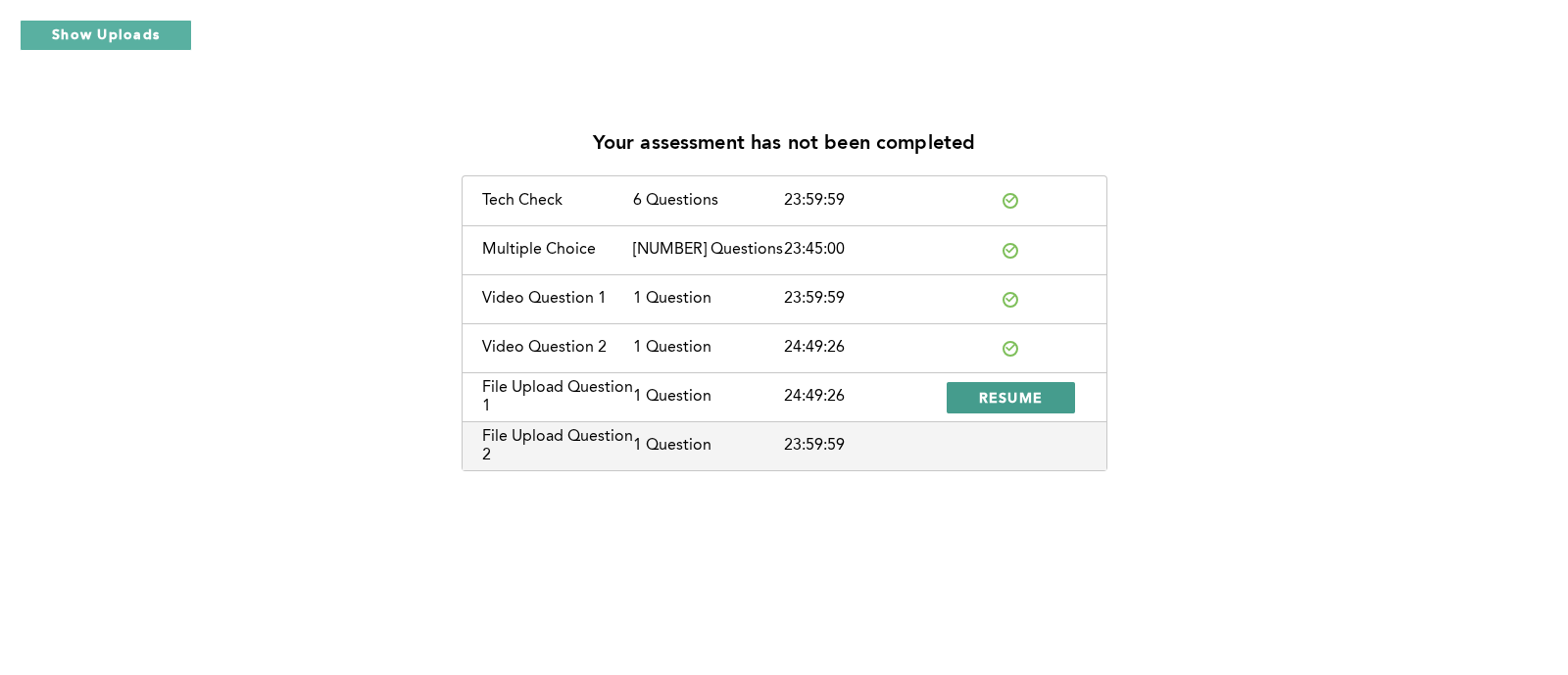 click on "RESUME" at bounding box center (1011, 397) 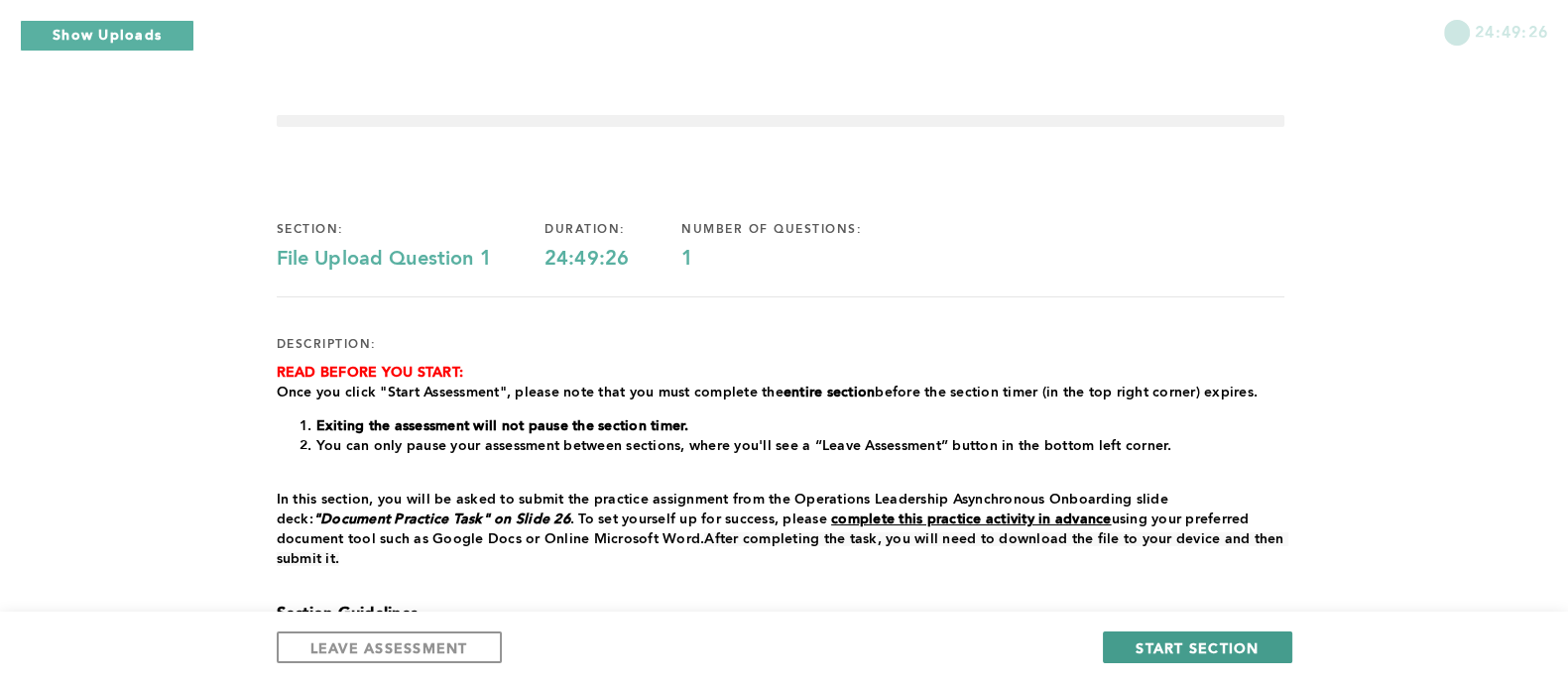 click on "START SECTION" at bounding box center [1197, 647] 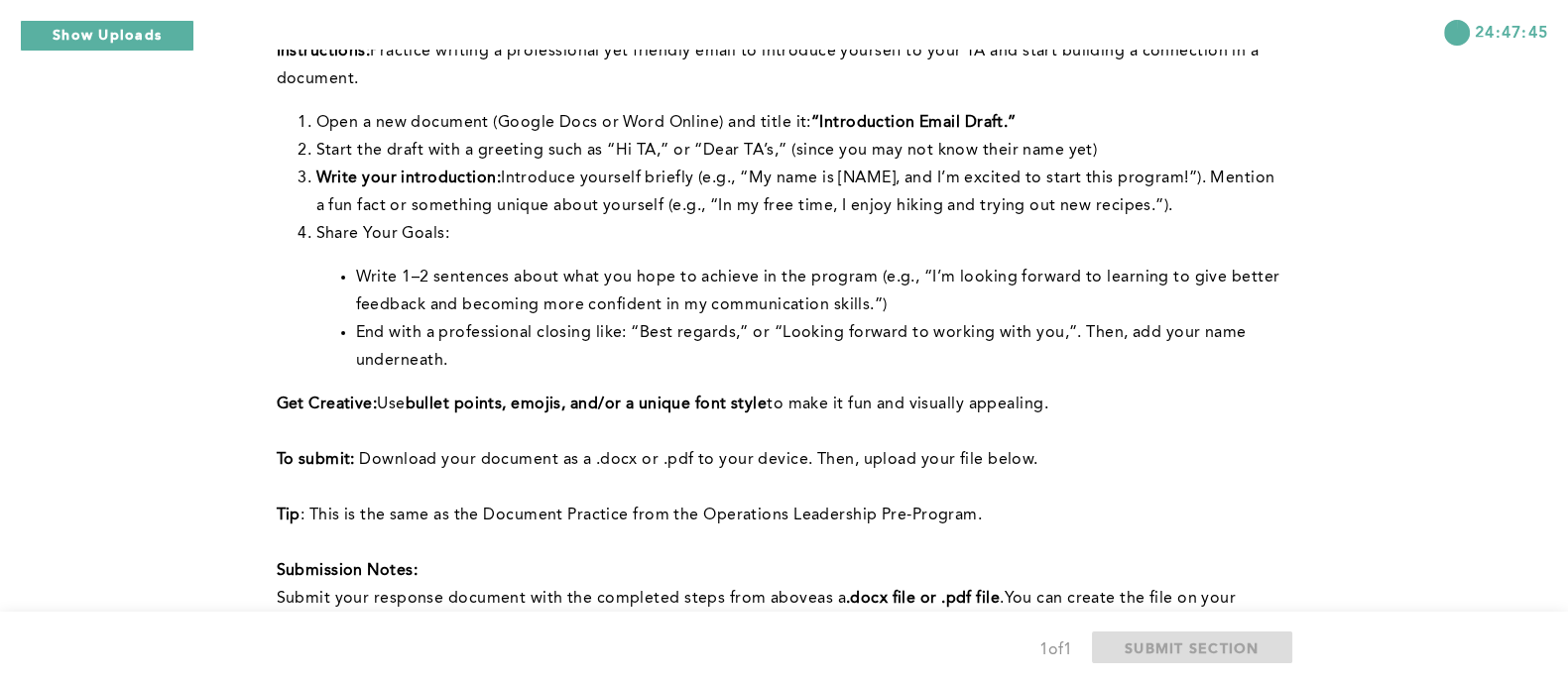 scroll, scrollTop: 150, scrollLeft: 0, axis: vertical 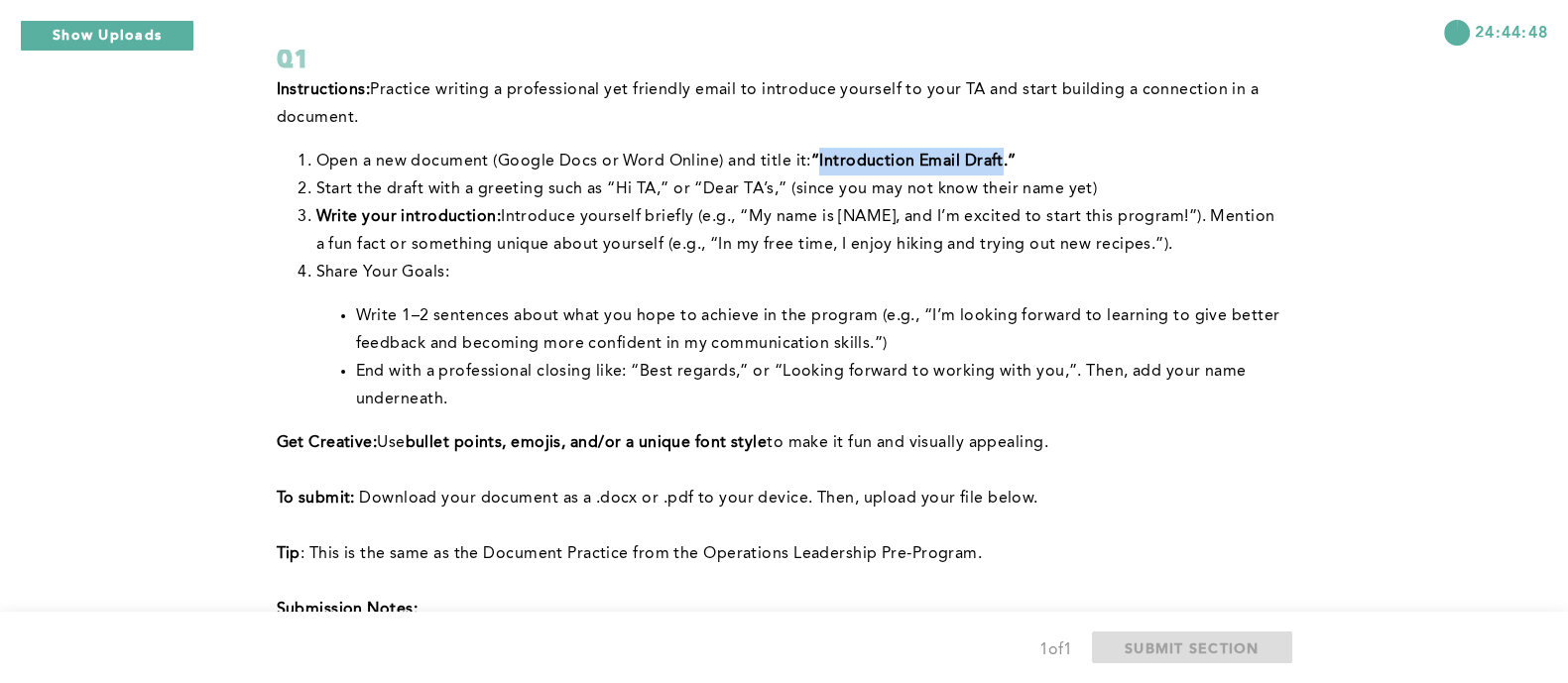 drag, startPoint x: 823, startPoint y: 158, endPoint x: 1006, endPoint y: 156, distance: 183.01093 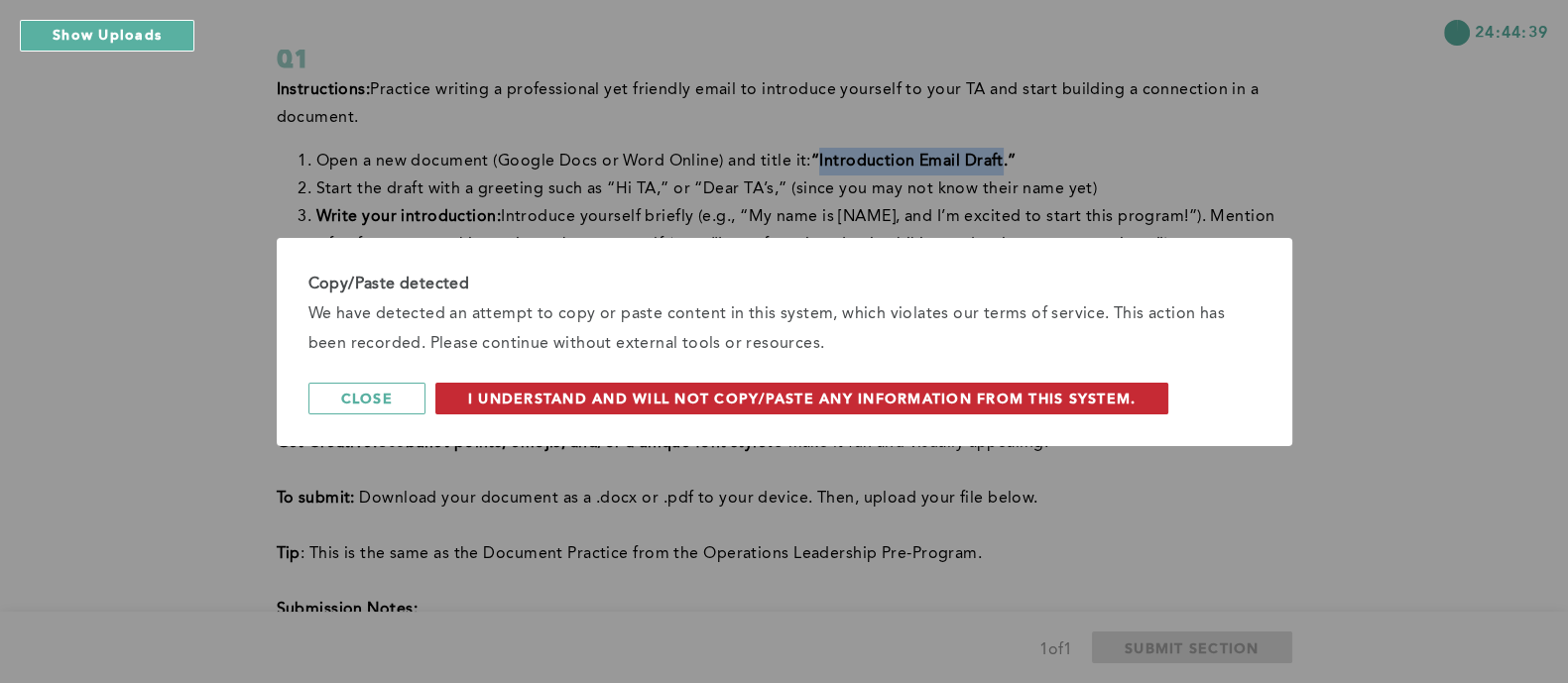 click on "I understand and will not copy/paste any information from this system." at bounding box center (802, 398) 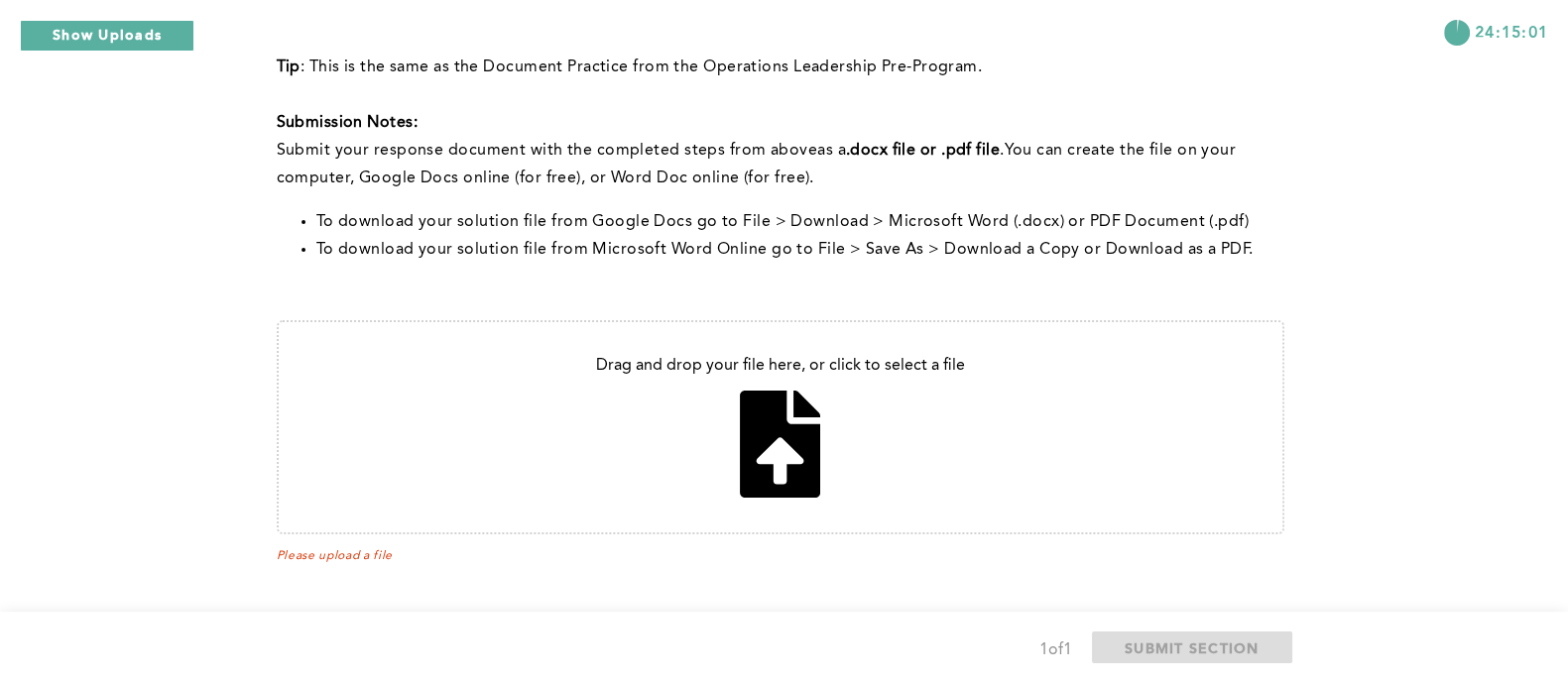 scroll, scrollTop: 645, scrollLeft: 0, axis: vertical 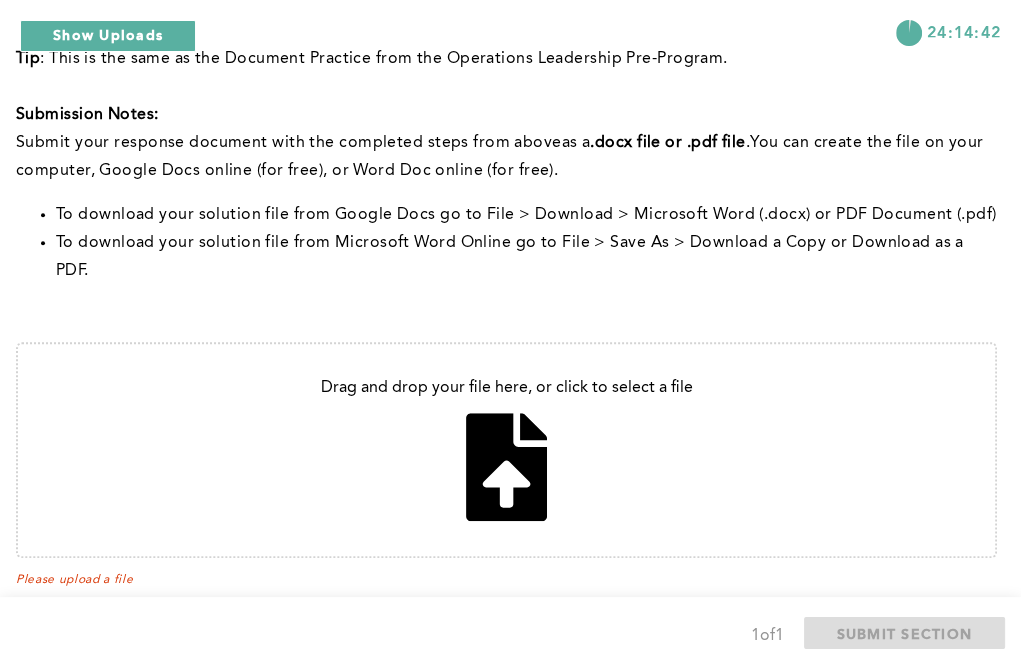 type on "C:\fakepath\Introduction Email Draft.pdf" 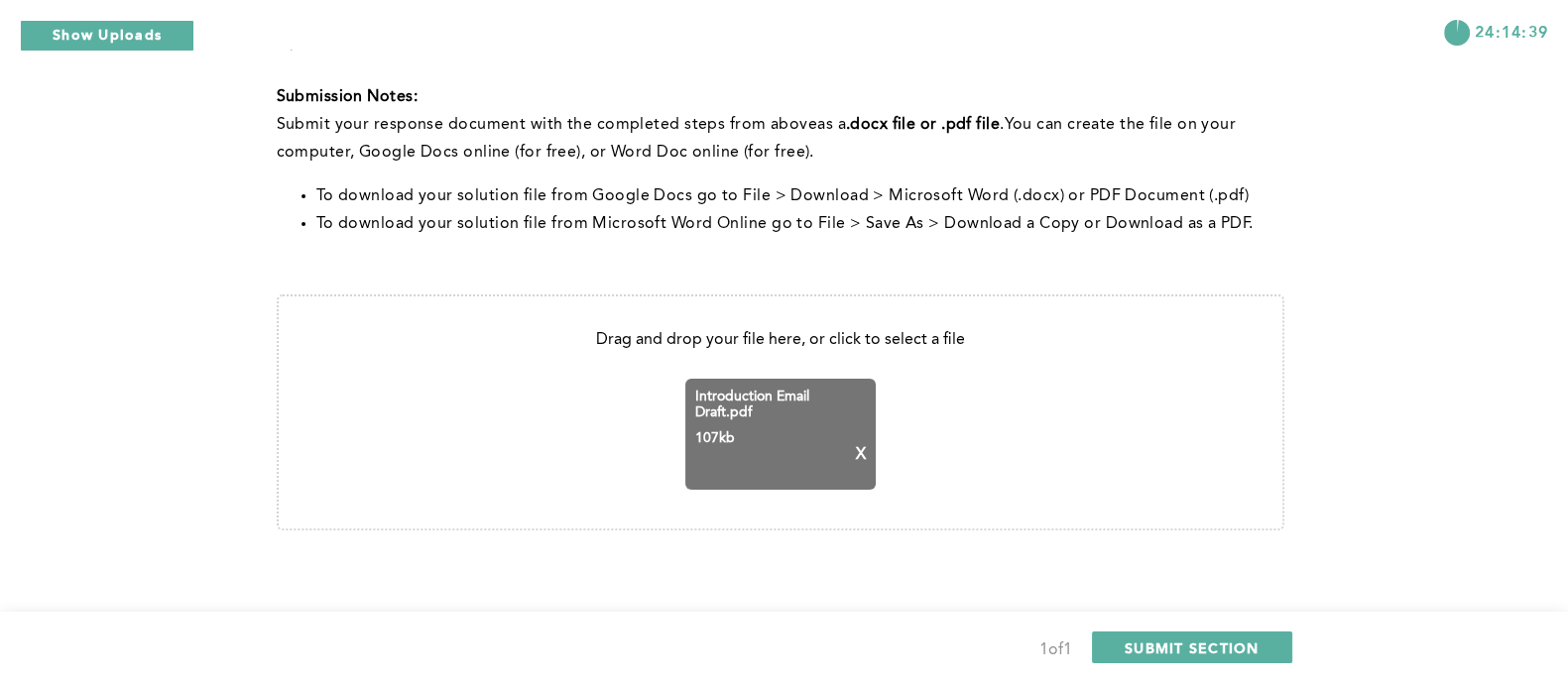 scroll, scrollTop: 667, scrollLeft: 0, axis: vertical 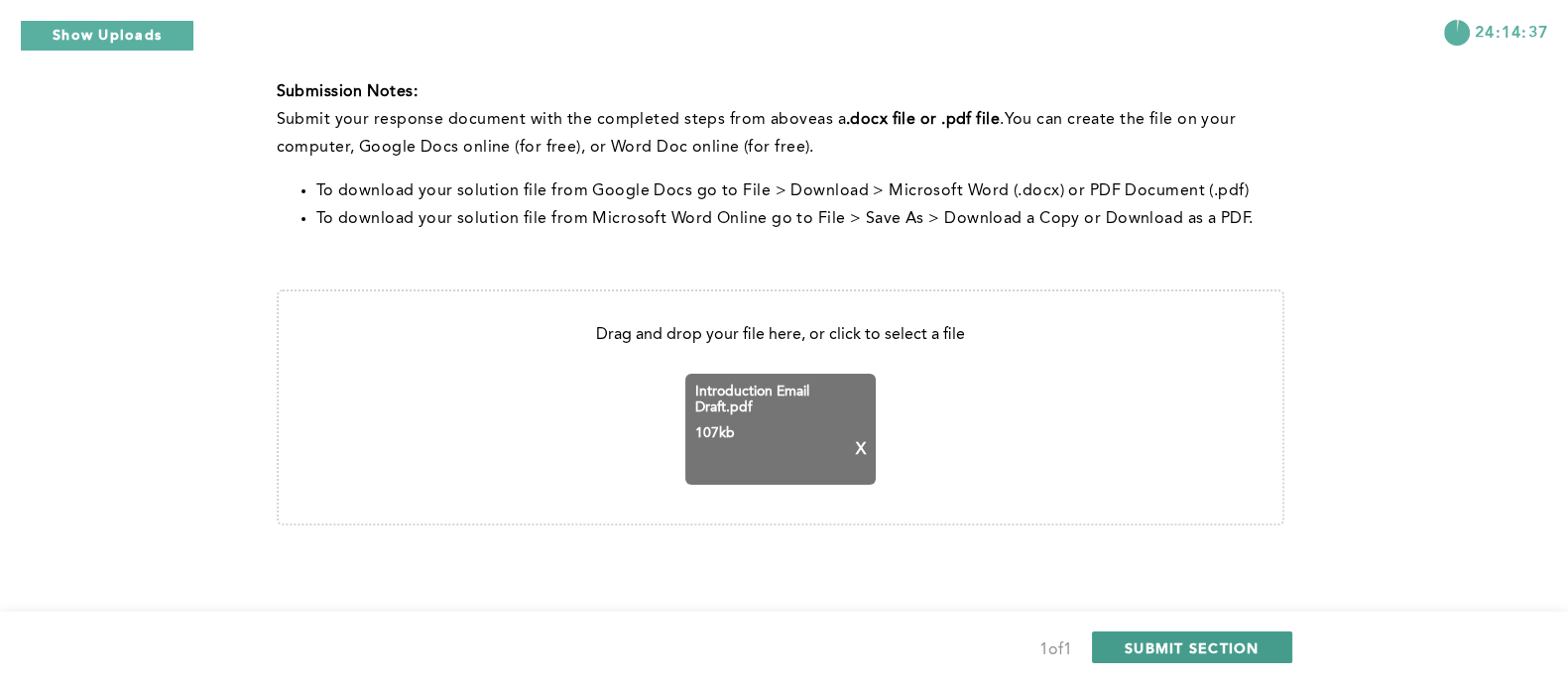 click on "SUBMIT SECTION" at bounding box center [1192, 647] 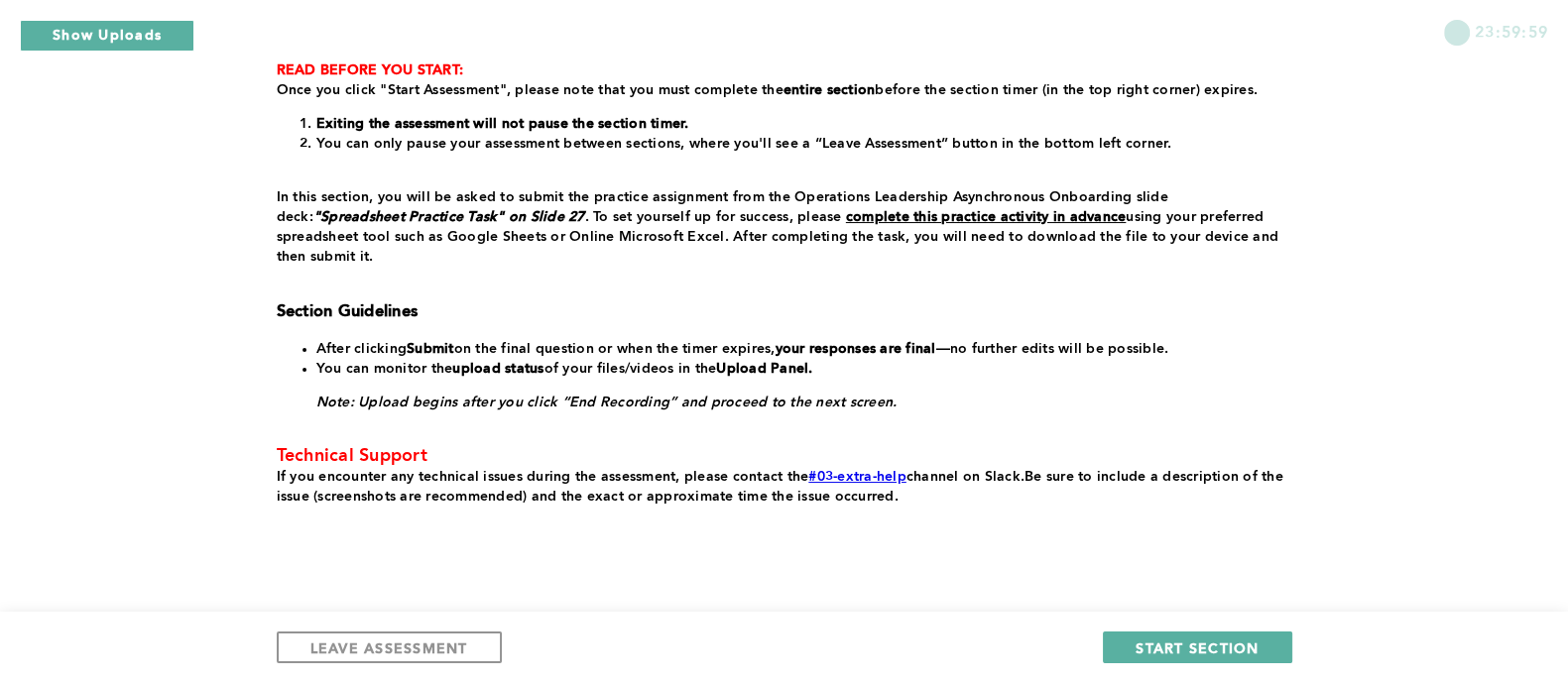 scroll, scrollTop: 339, scrollLeft: 0, axis: vertical 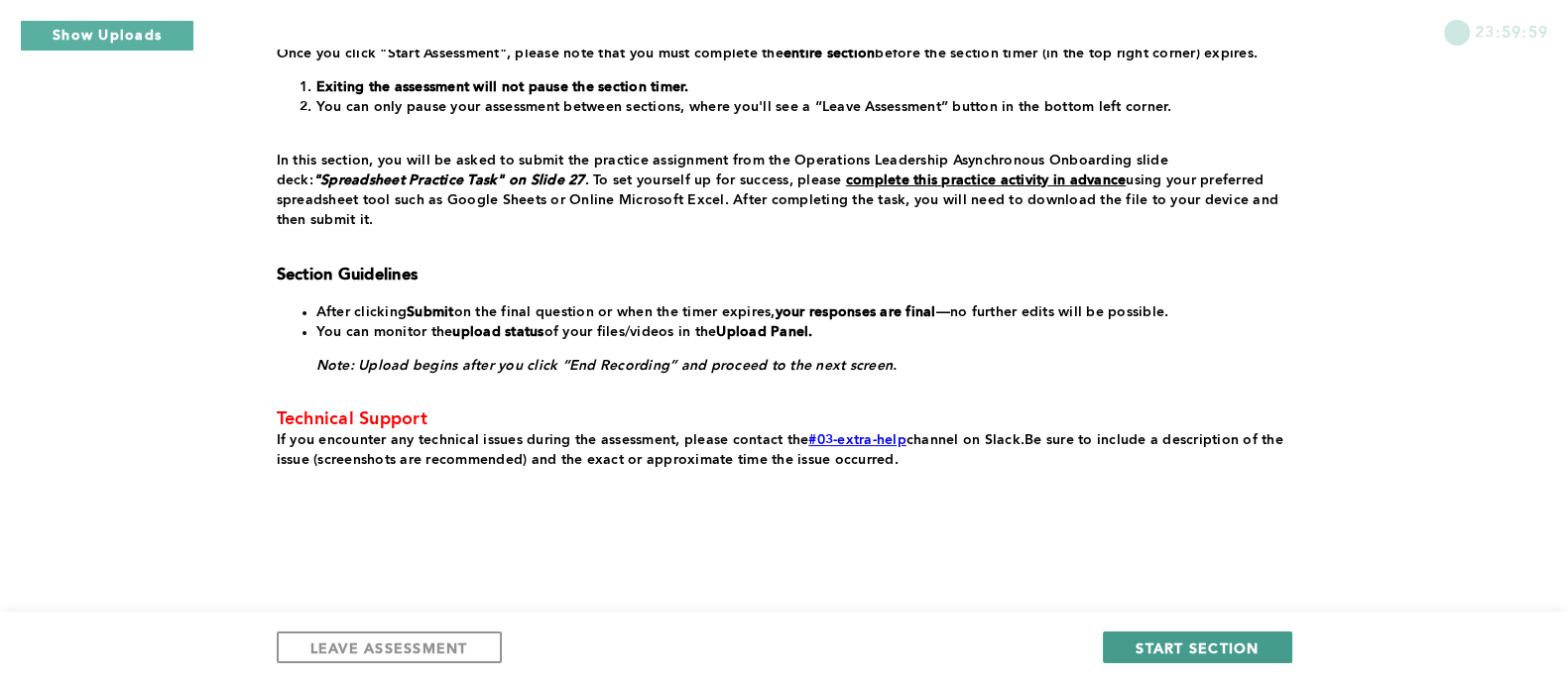 click on "START SECTION" at bounding box center (1197, 647) 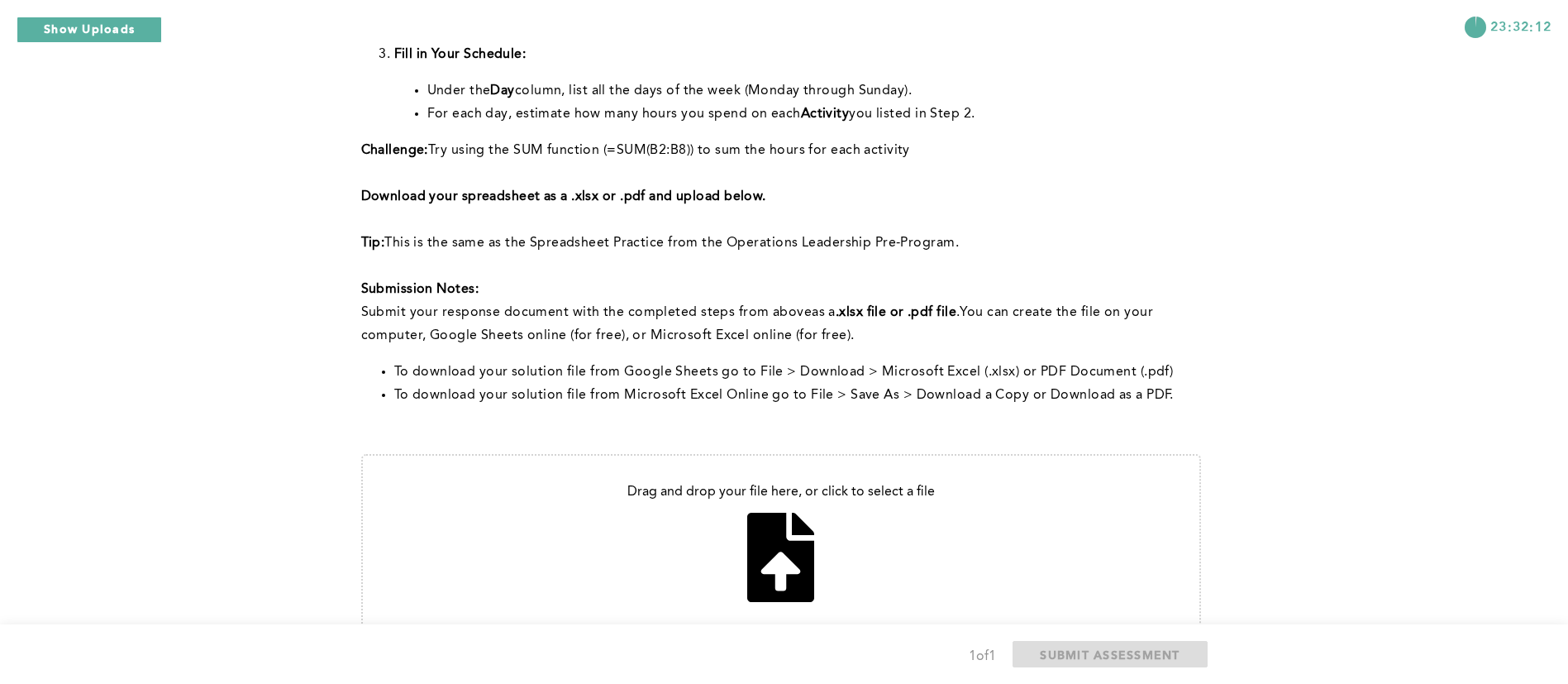 scroll, scrollTop: 356, scrollLeft: 0, axis: vertical 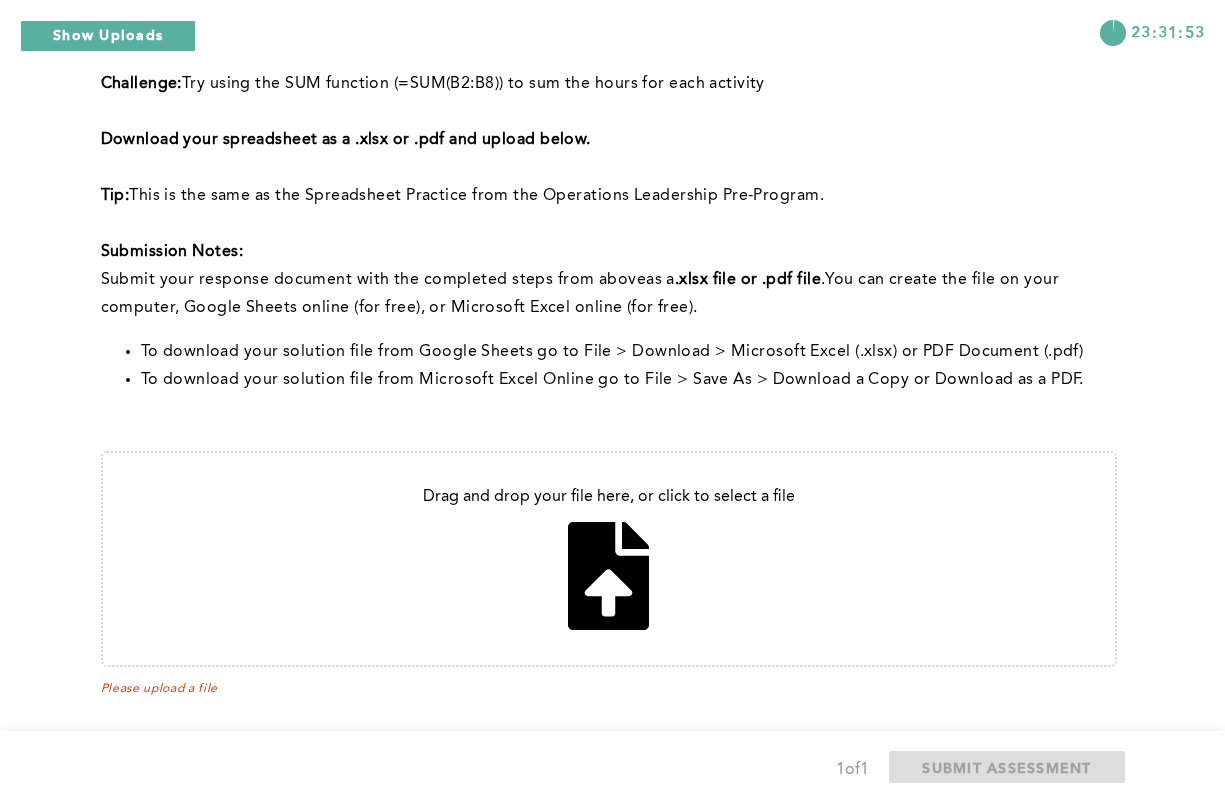 type on "C:\fakepath\My weekly schedule.xlsx" 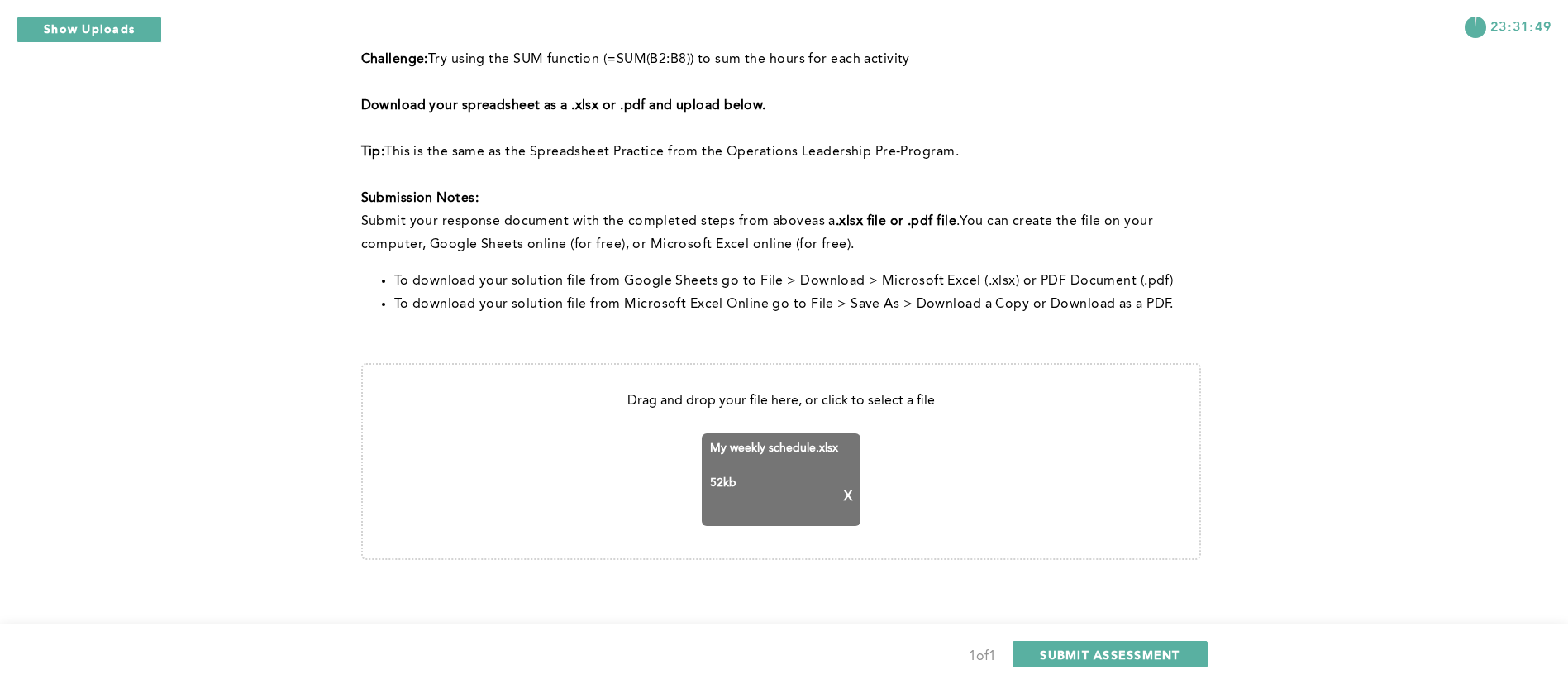 scroll, scrollTop: 374, scrollLeft: 0, axis: vertical 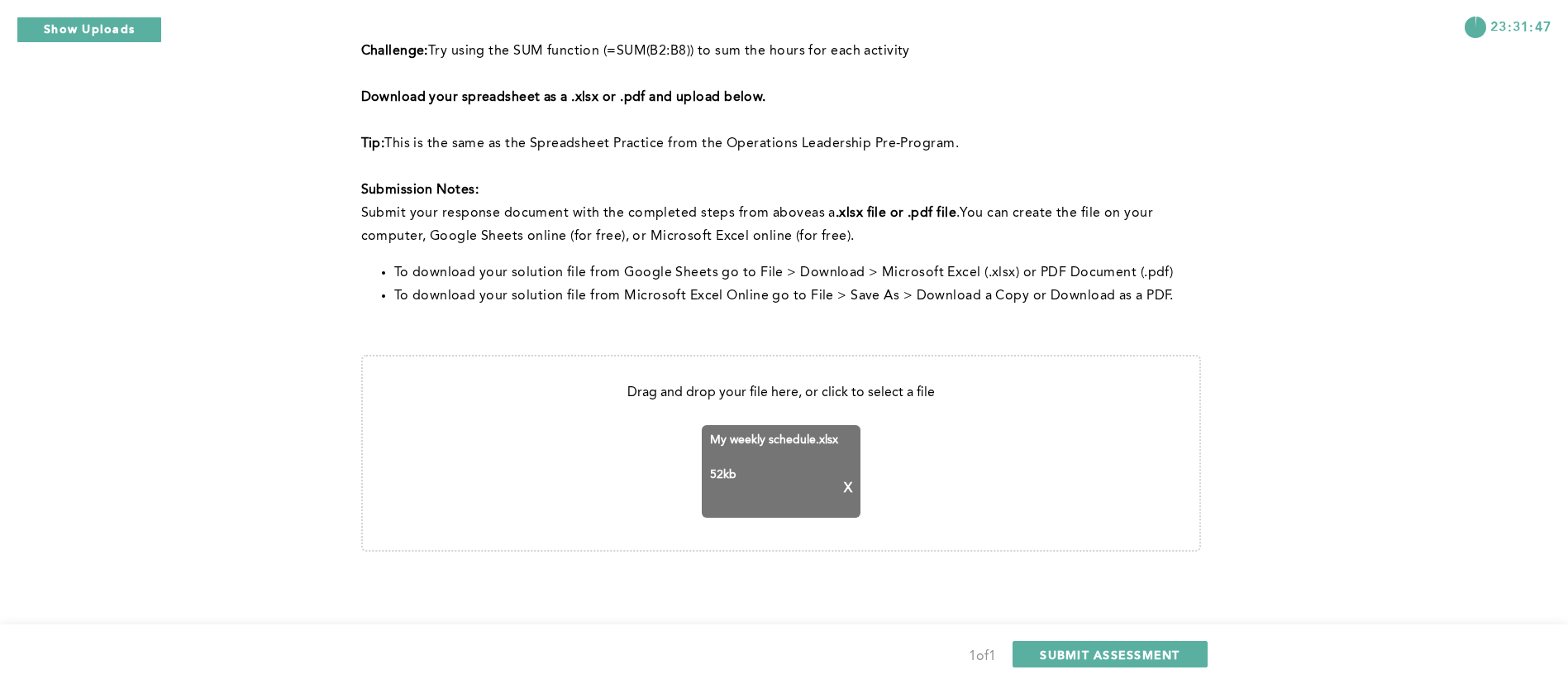 drag, startPoint x: 1113, startPoint y: 642, endPoint x: 1104, endPoint y: 639, distance: 9.486833 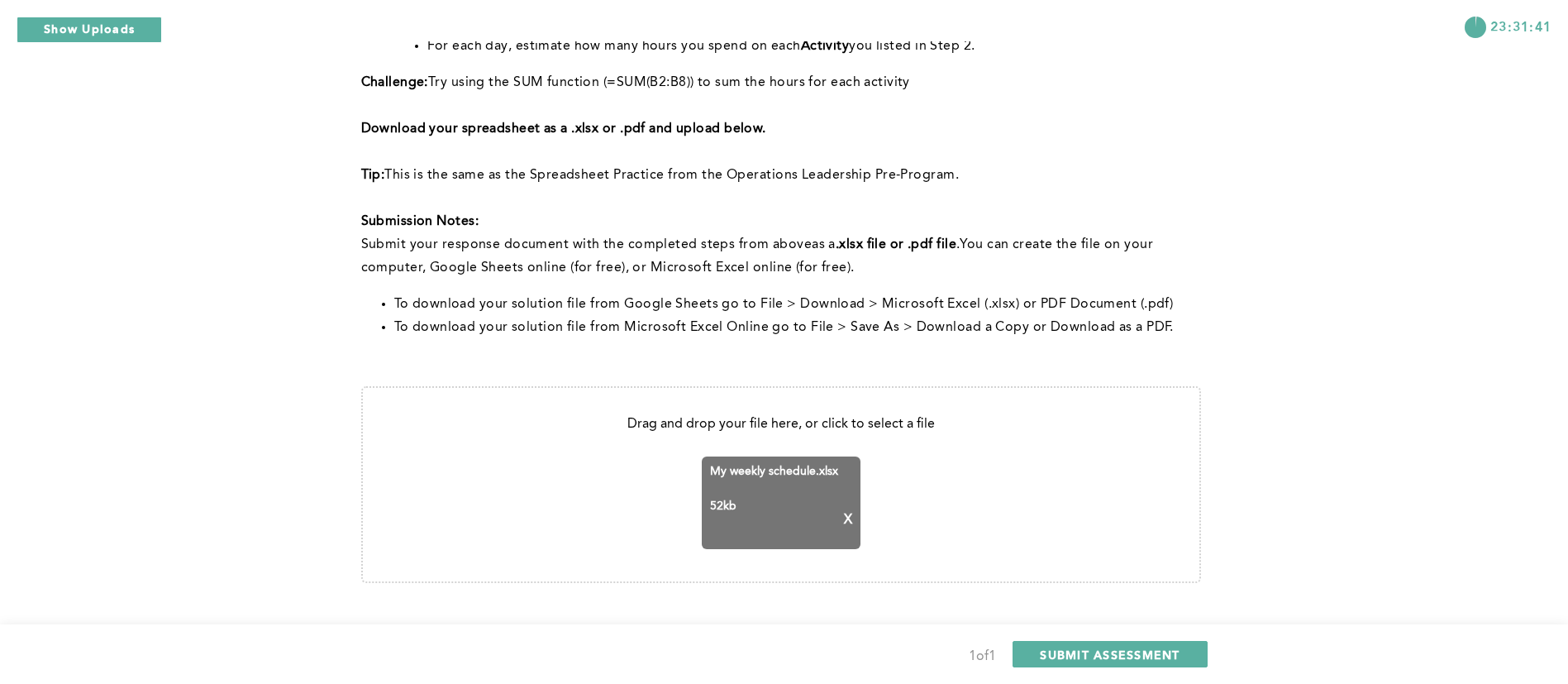 scroll, scrollTop: 374, scrollLeft: 0, axis: vertical 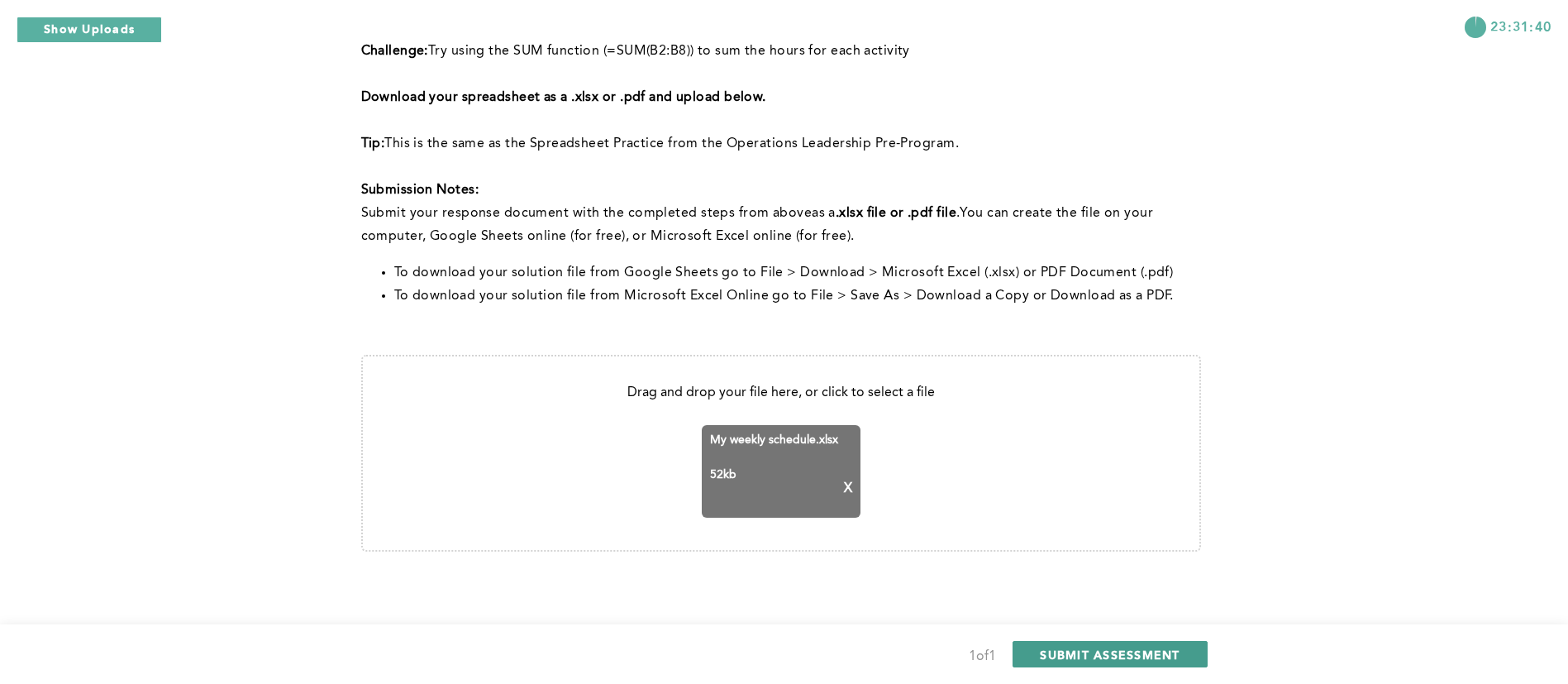 click on "SUBMIT ASSESSMENT" at bounding box center [1109, 654] 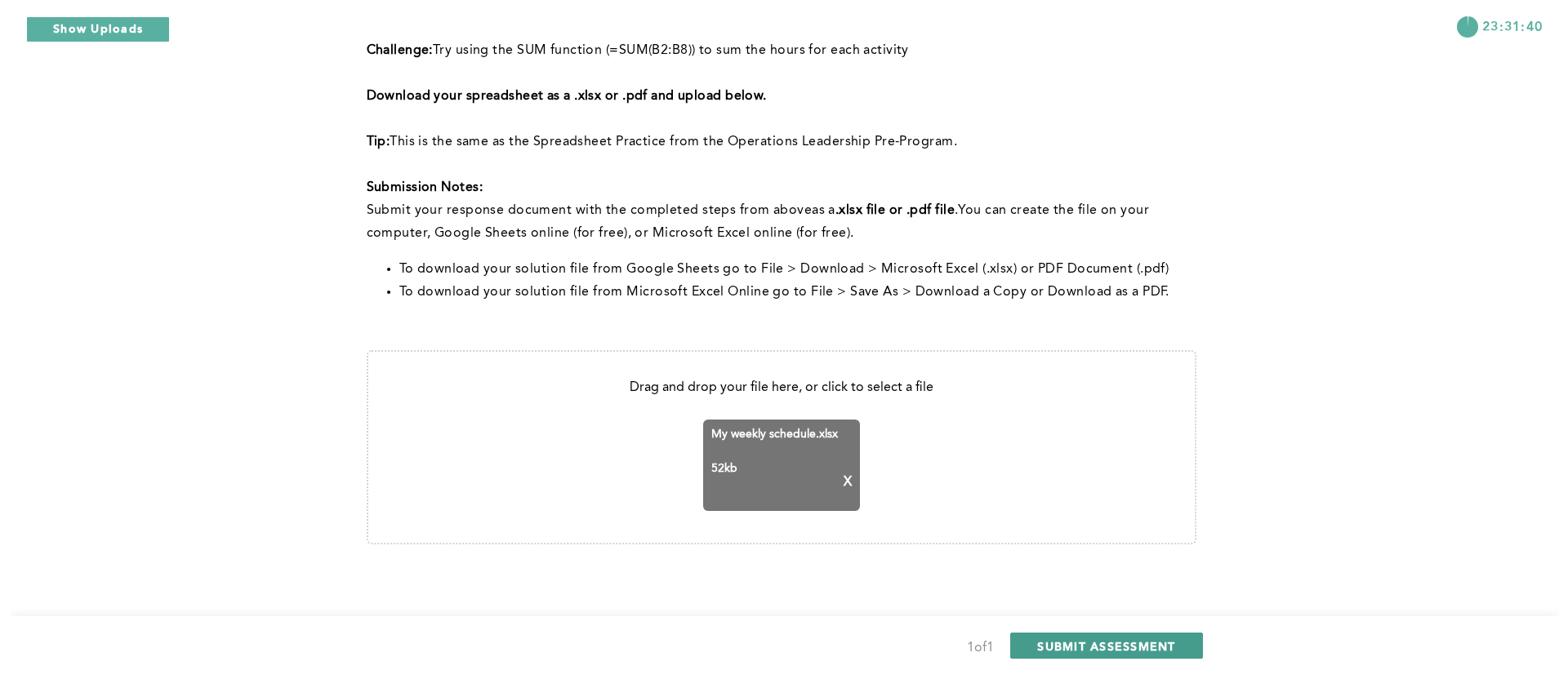 scroll, scrollTop: 0, scrollLeft: 0, axis: both 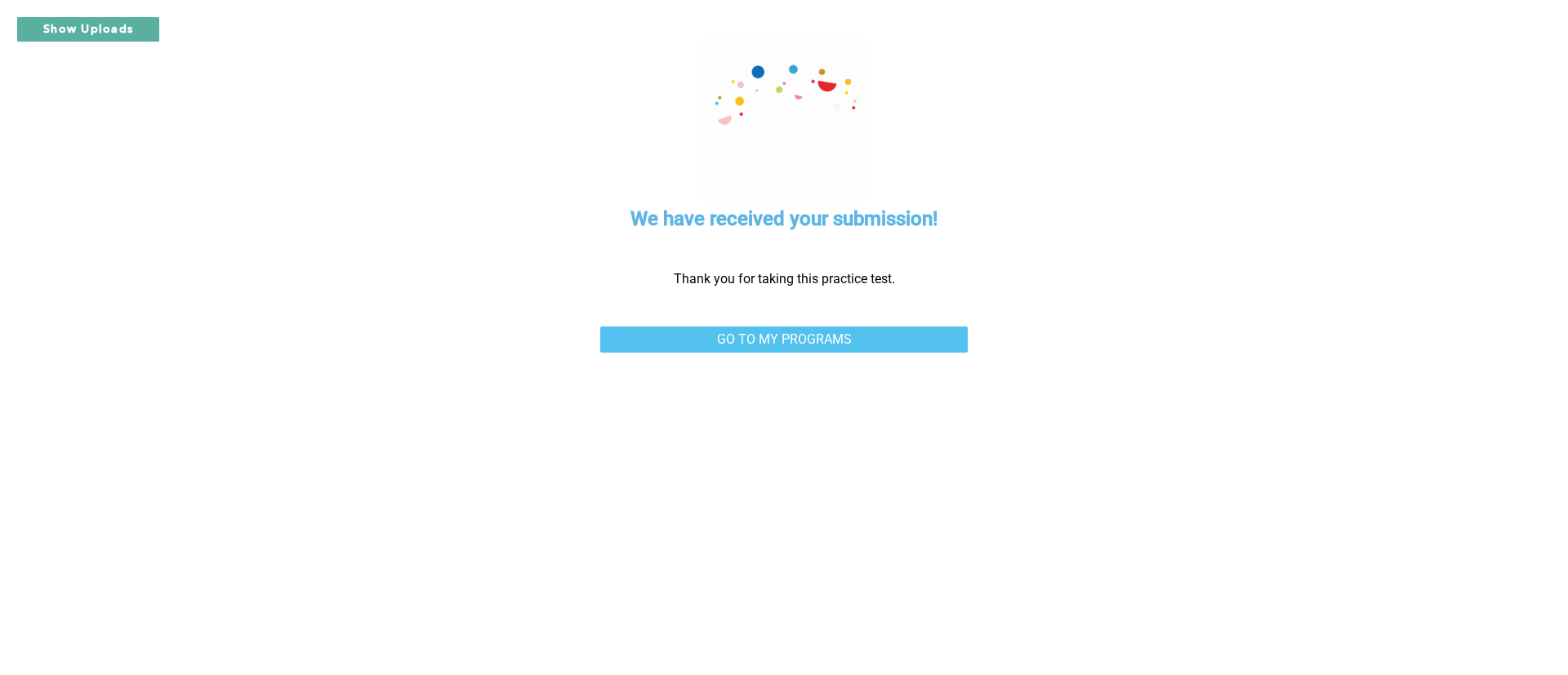 click on "GO TO MY PROGRAMS" at bounding box center (784, 340) 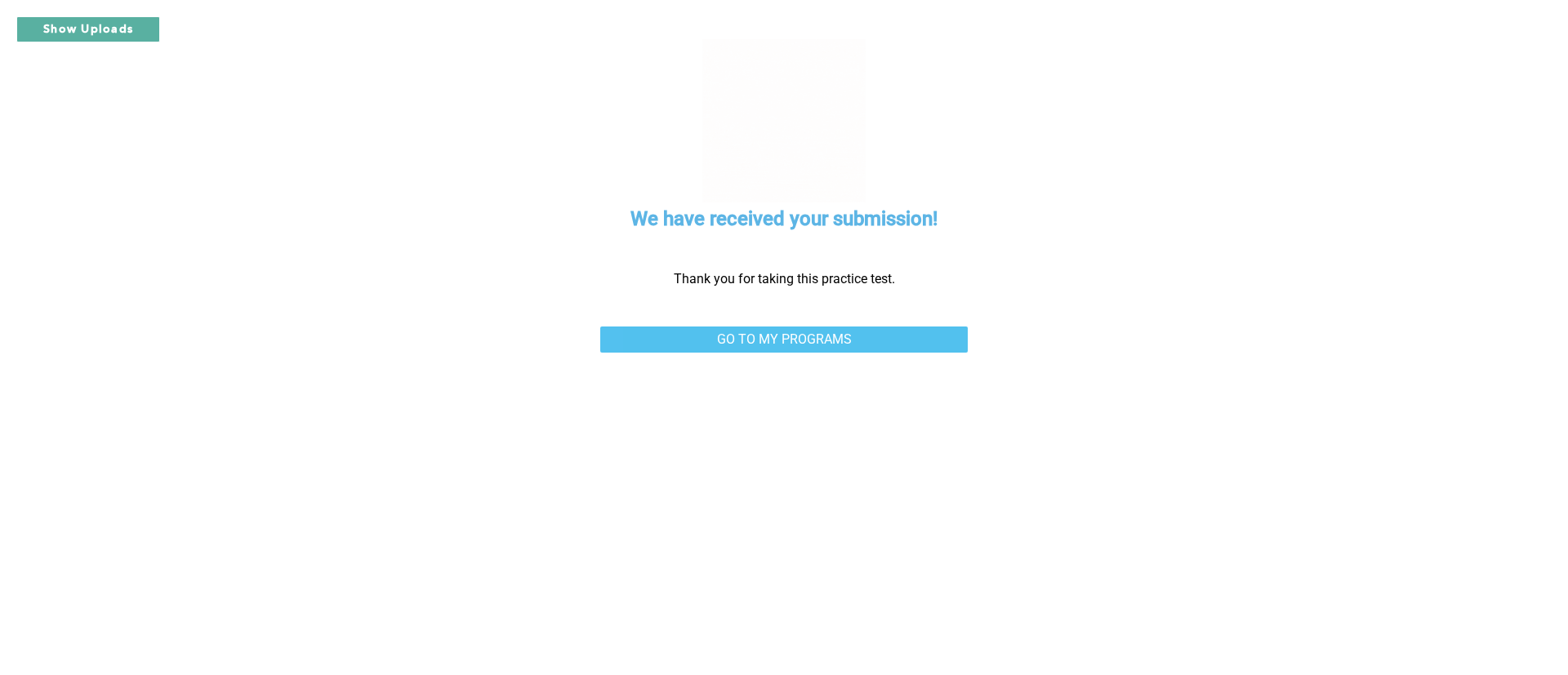 click on "GO TO MY PROGRAMS" at bounding box center (784, 340) 